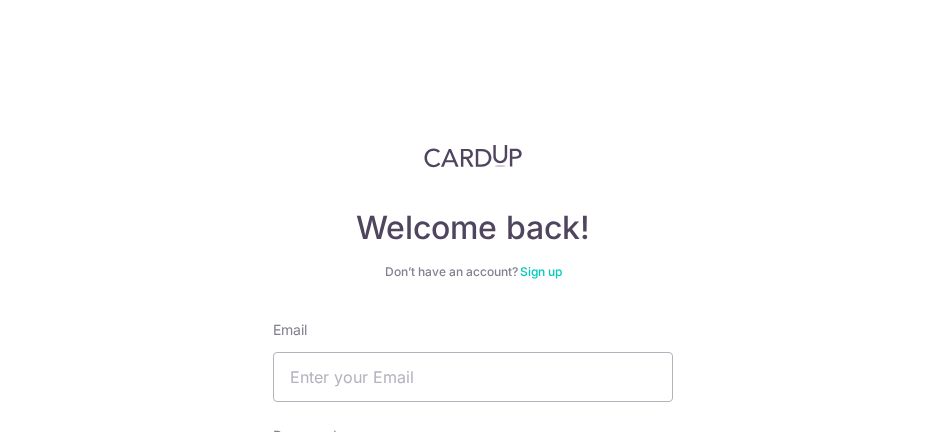 scroll, scrollTop: 0, scrollLeft: 0, axis: both 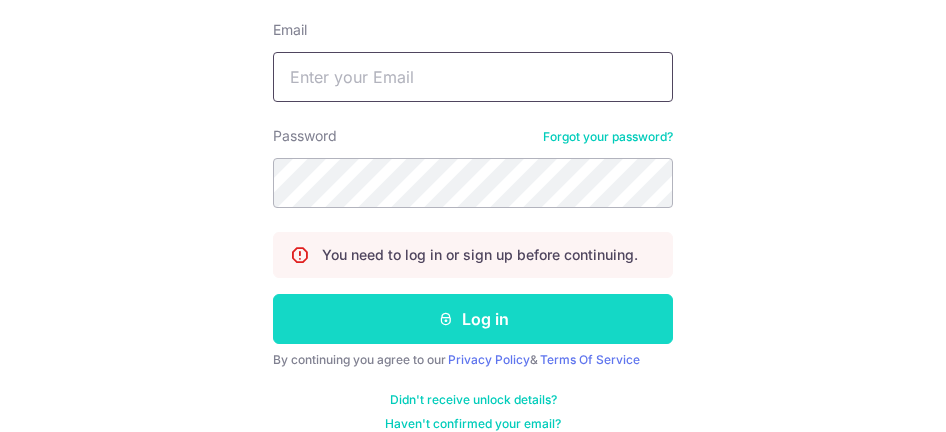 type on "[EMAIL_ADDRESS][DOMAIN_NAME]" 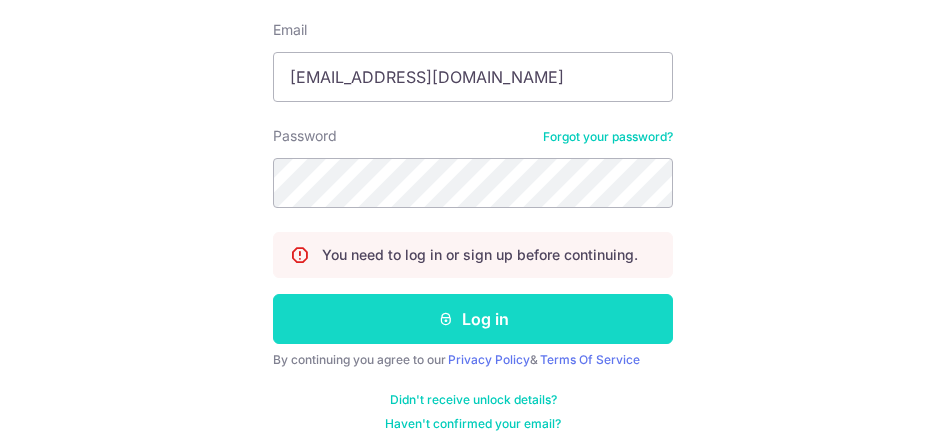 click on "Log in" at bounding box center (473, 319) 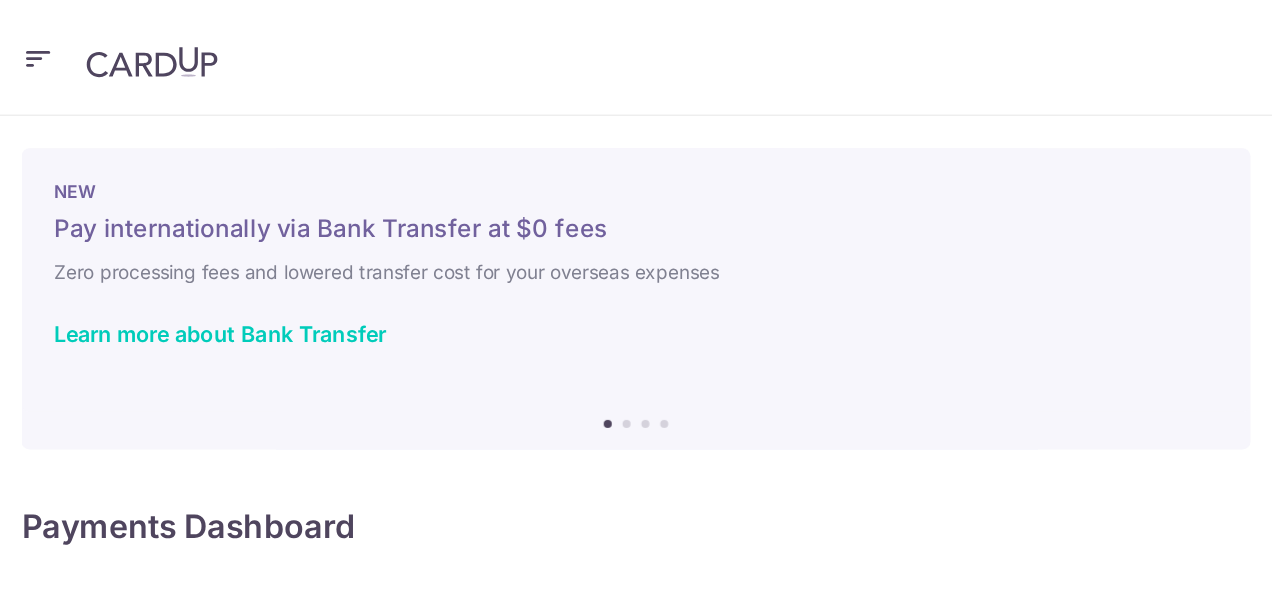 scroll, scrollTop: 0, scrollLeft: 0, axis: both 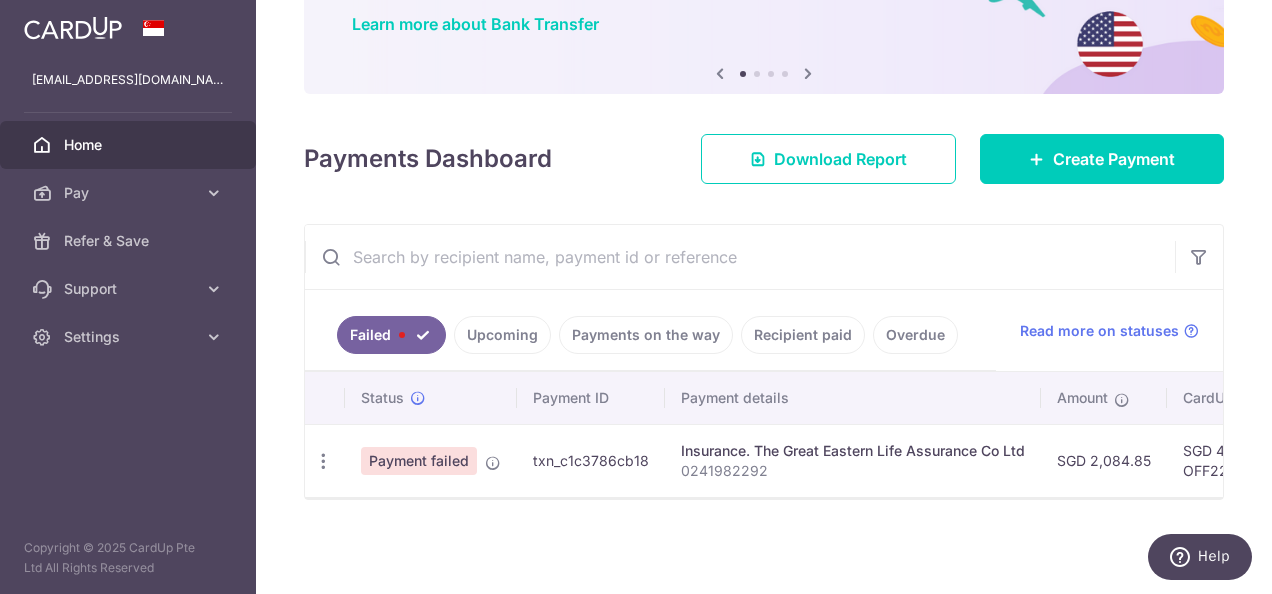 click on "Payment failed" at bounding box center (419, 461) 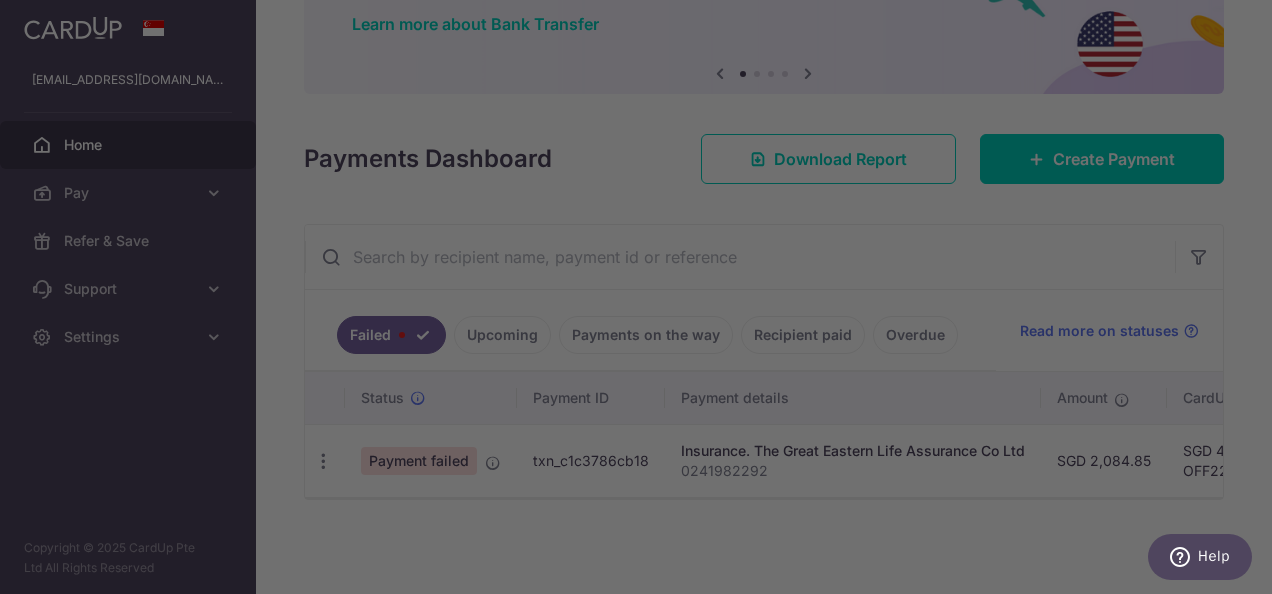 click at bounding box center [642, 300] 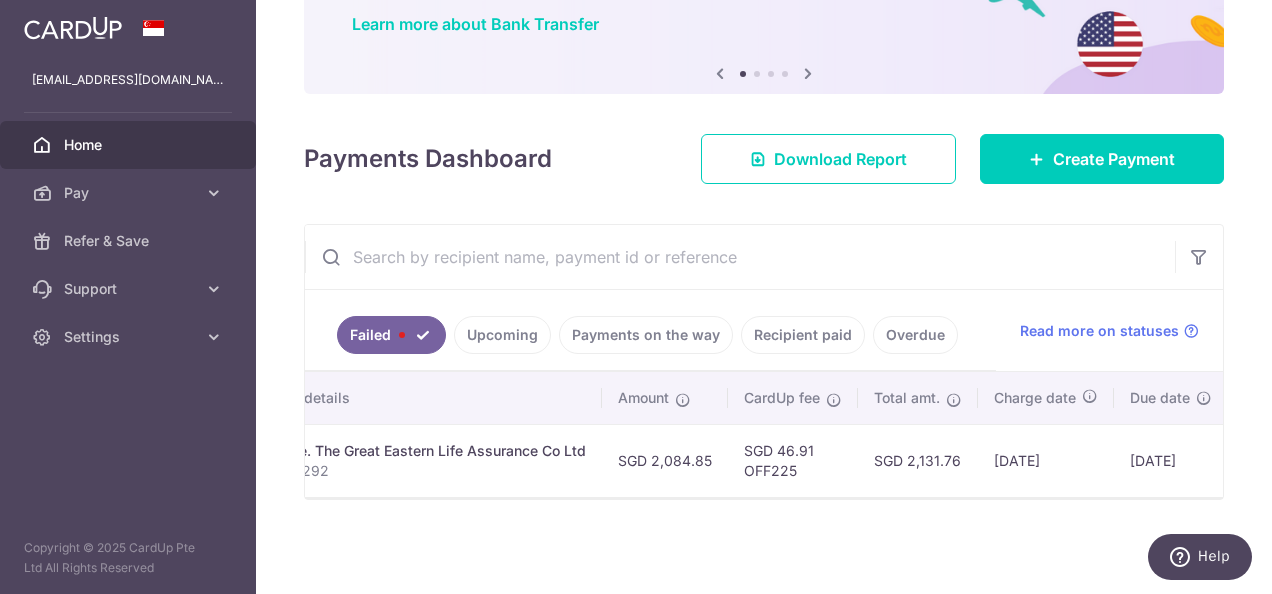scroll, scrollTop: 0, scrollLeft: 601, axis: horizontal 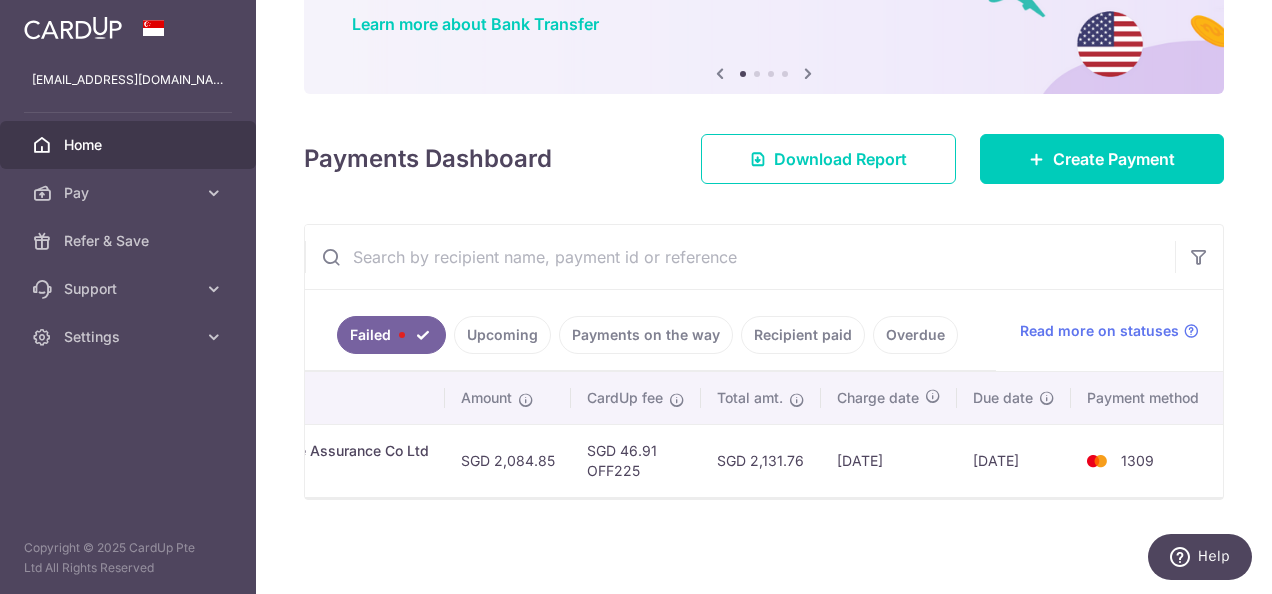 drag, startPoint x: 1075, startPoint y: 482, endPoint x: 1044, endPoint y: 484, distance: 31.06445 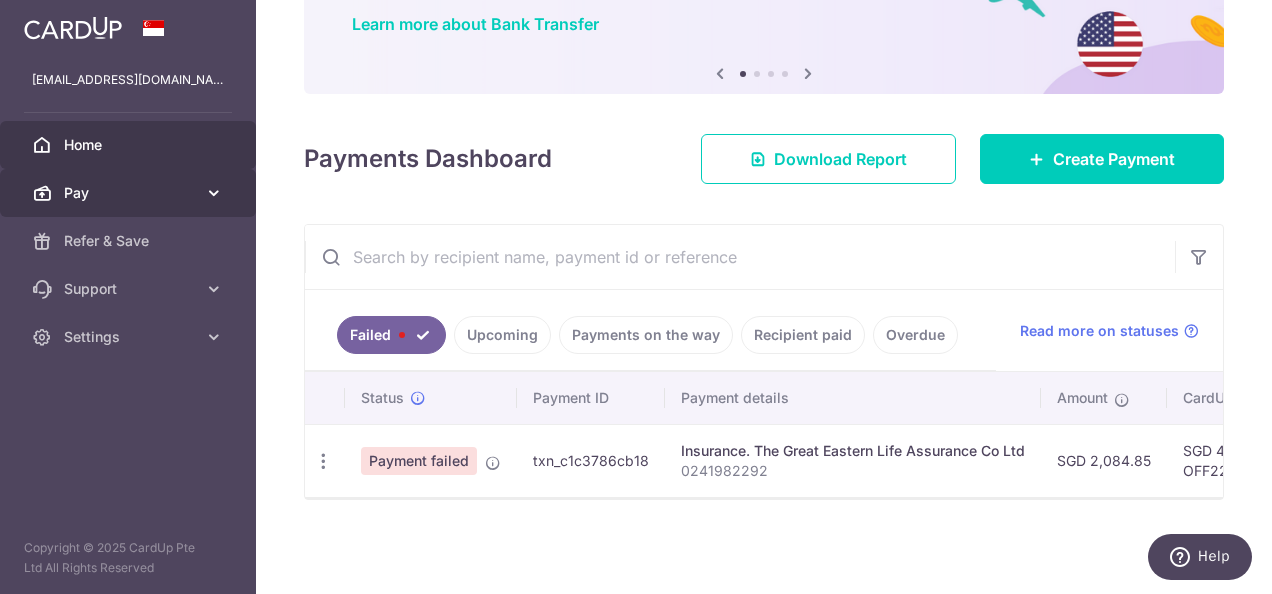 click on "Pay" at bounding box center (130, 193) 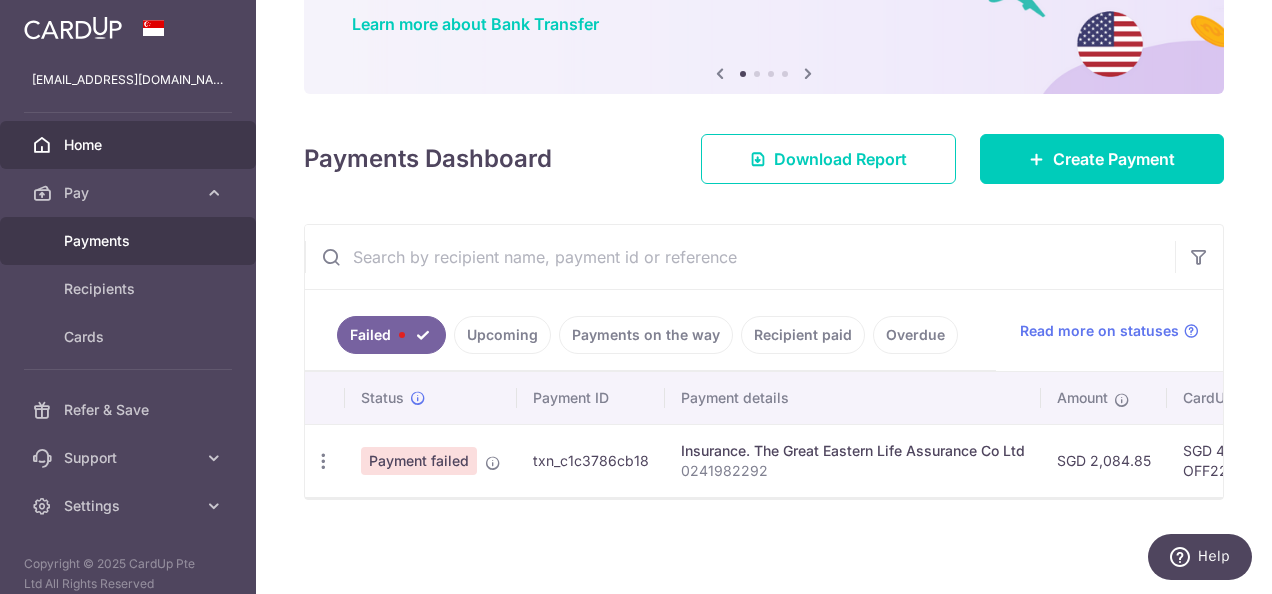 click on "Payments" at bounding box center (130, 241) 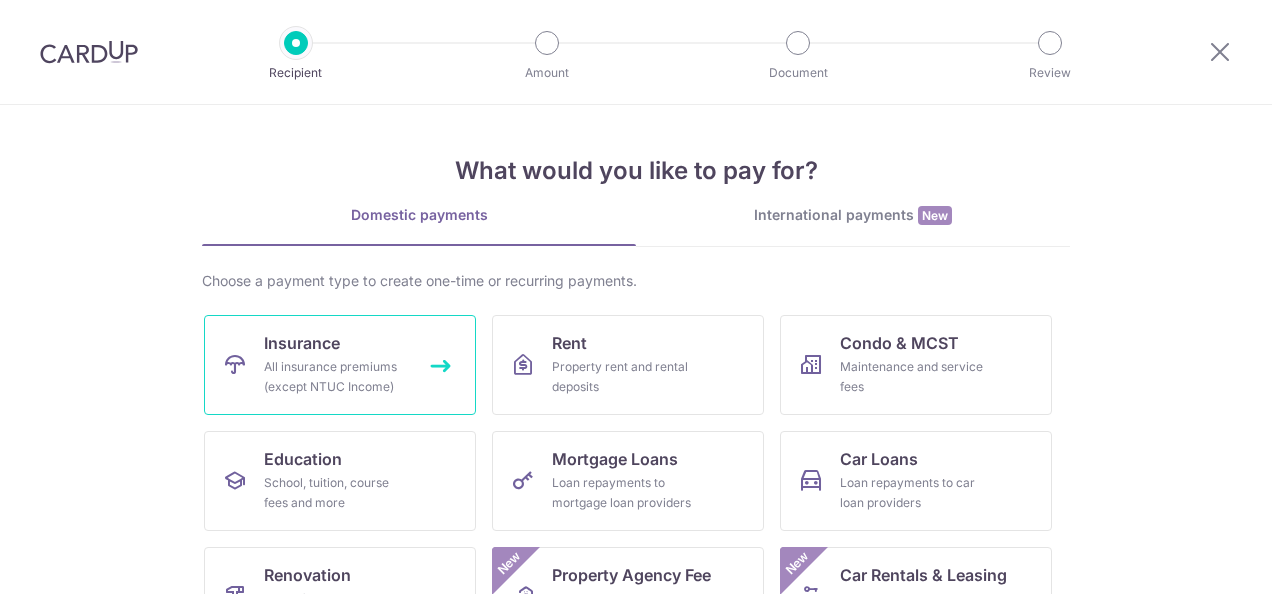 scroll, scrollTop: 0, scrollLeft: 0, axis: both 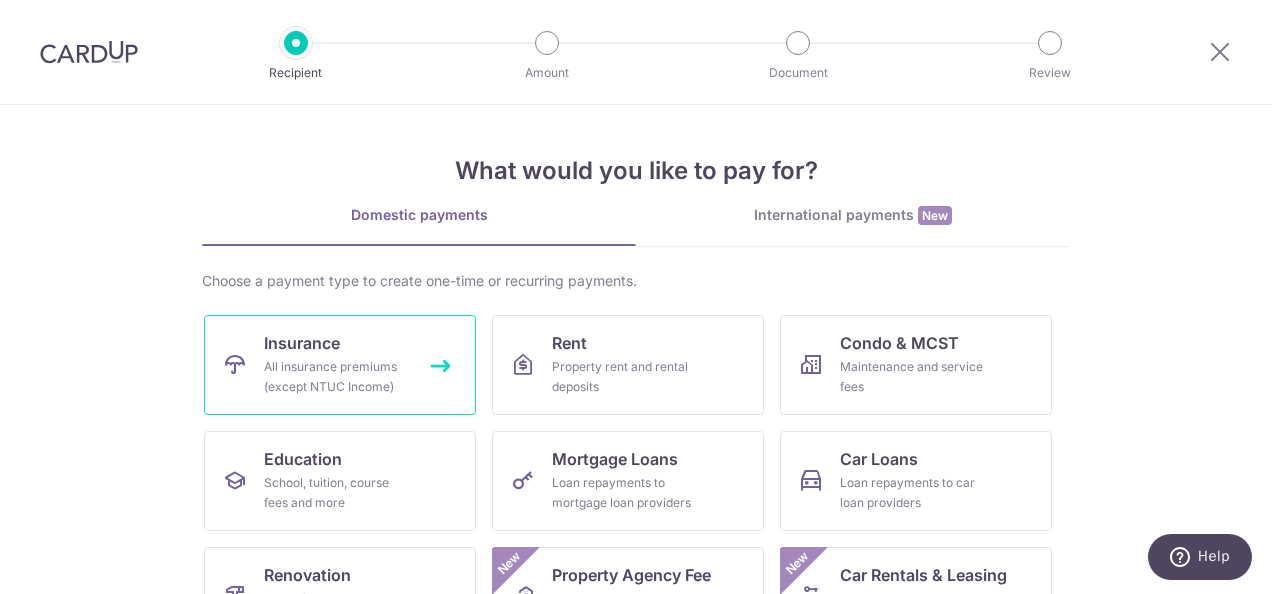 click on "All insurance premiums (except NTUC Income)" at bounding box center (336, 377) 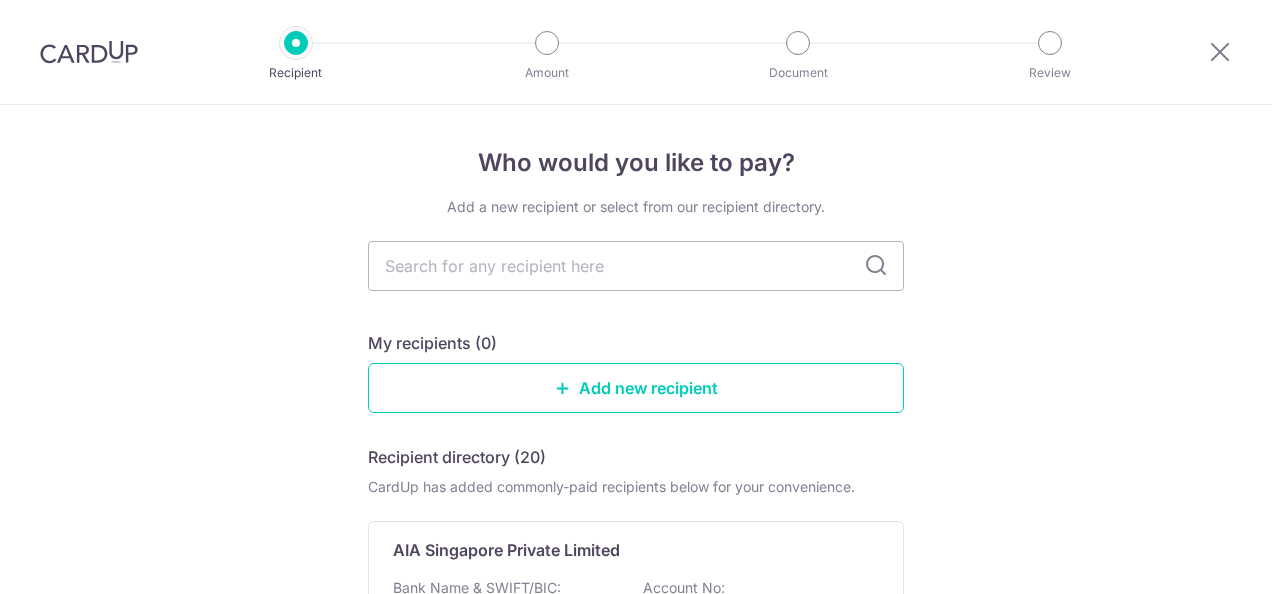 scroll, scrollTop: 0, scrollLeft: 0, axis: both 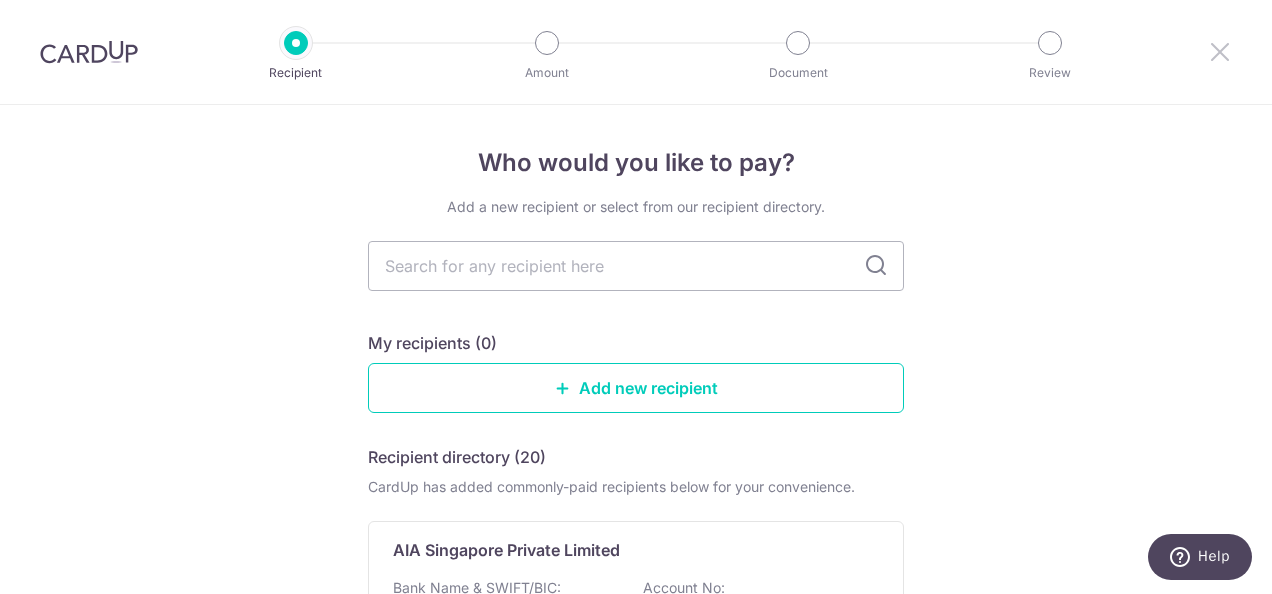 click at bounding box center [1220, 51] 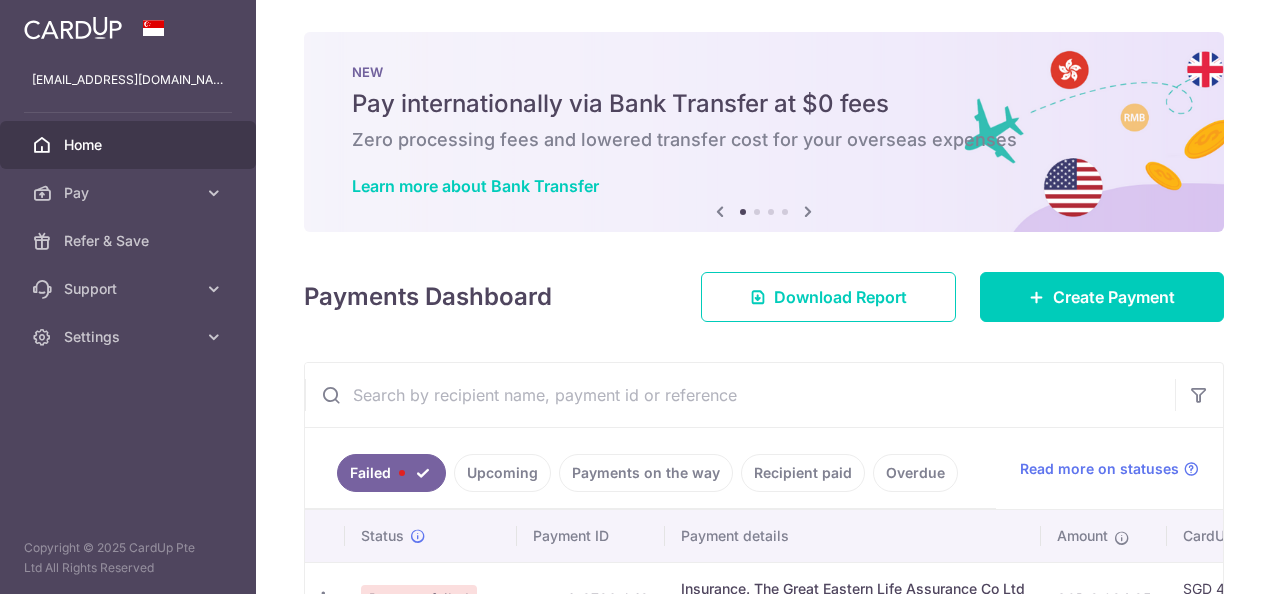 scroll, scrollTop: 0, scrollLeft: 0, axis: both 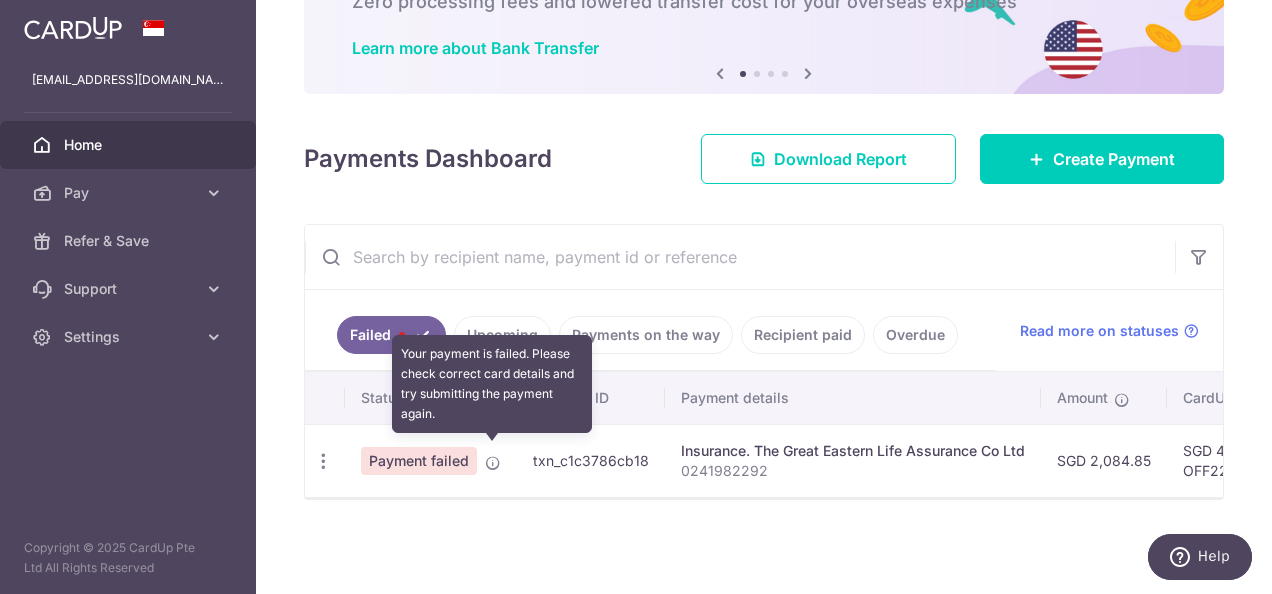 click at bounding box center (493, 463) 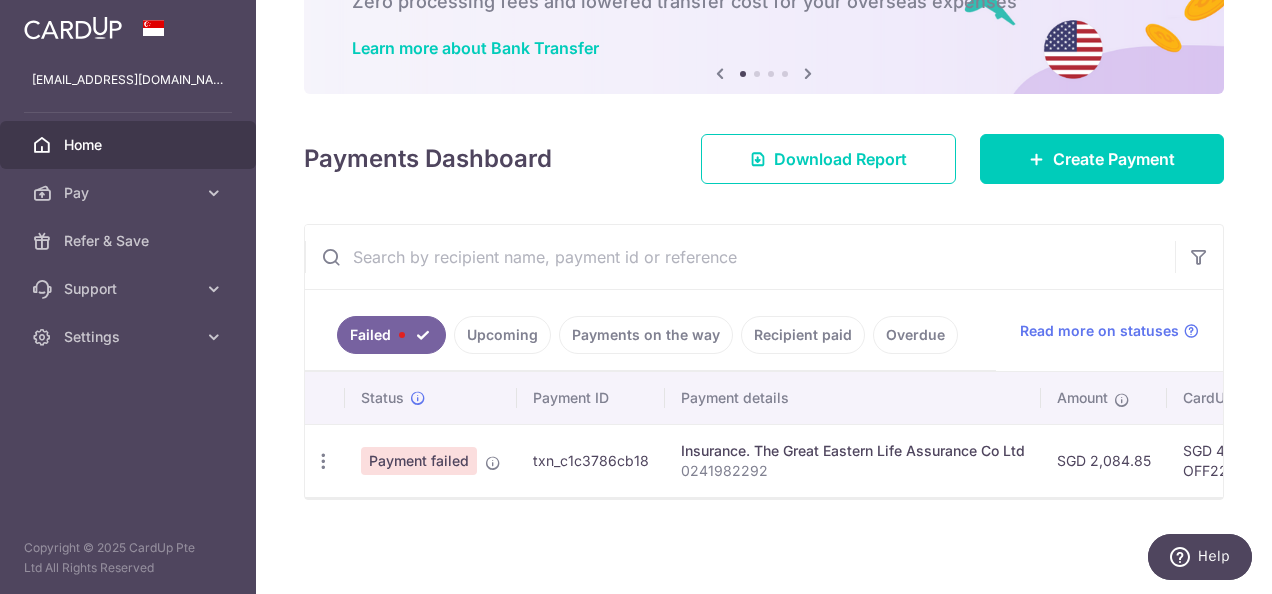 click on "txn_c1c3786cb18" at bounding box center (591, 460) 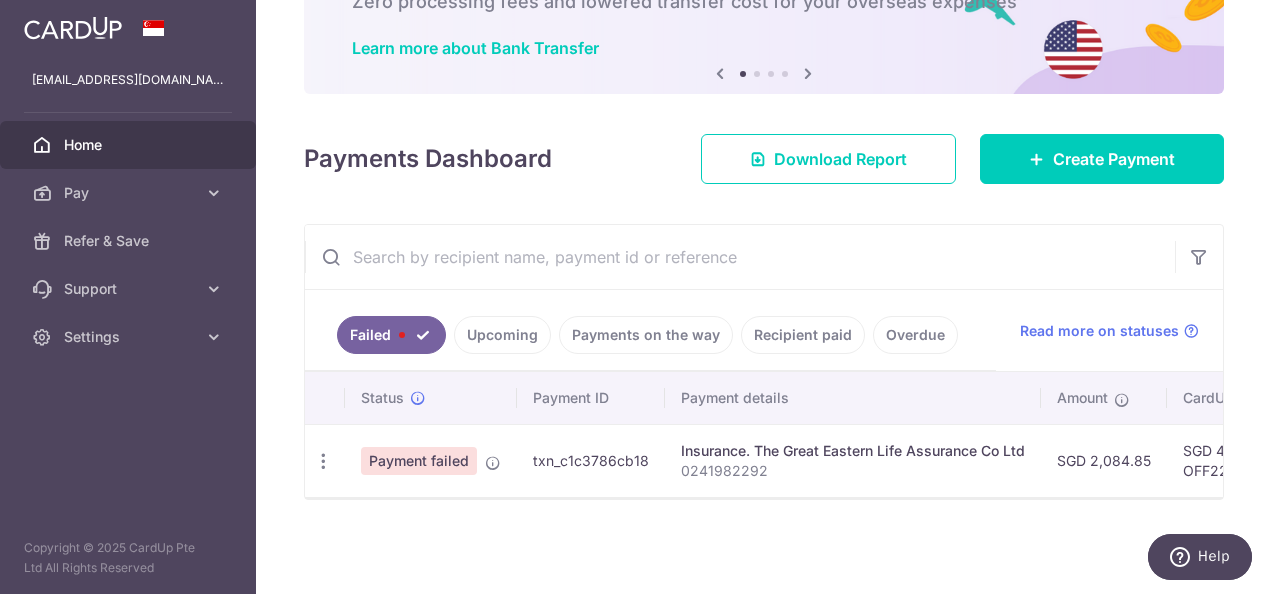 scroll, scrollTop: 0, scrollLeft: 302, axis: horizontal 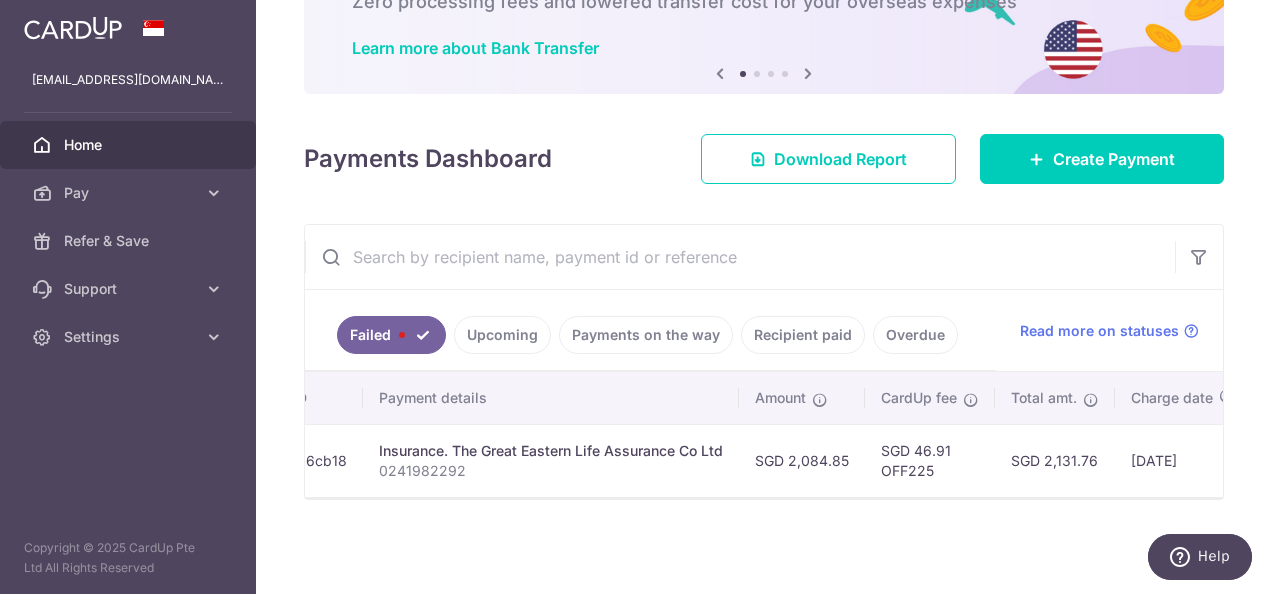 click on "0241982292" at bounding box center [551, 471] 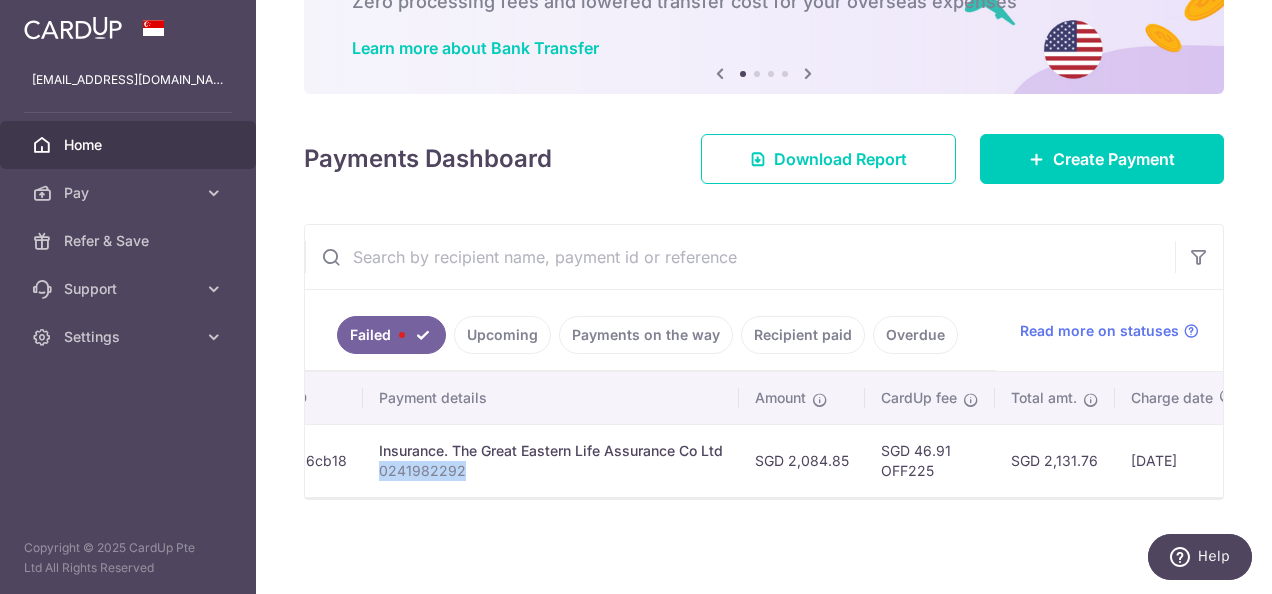 click on "0241982292" at bounding box center [551, 471] 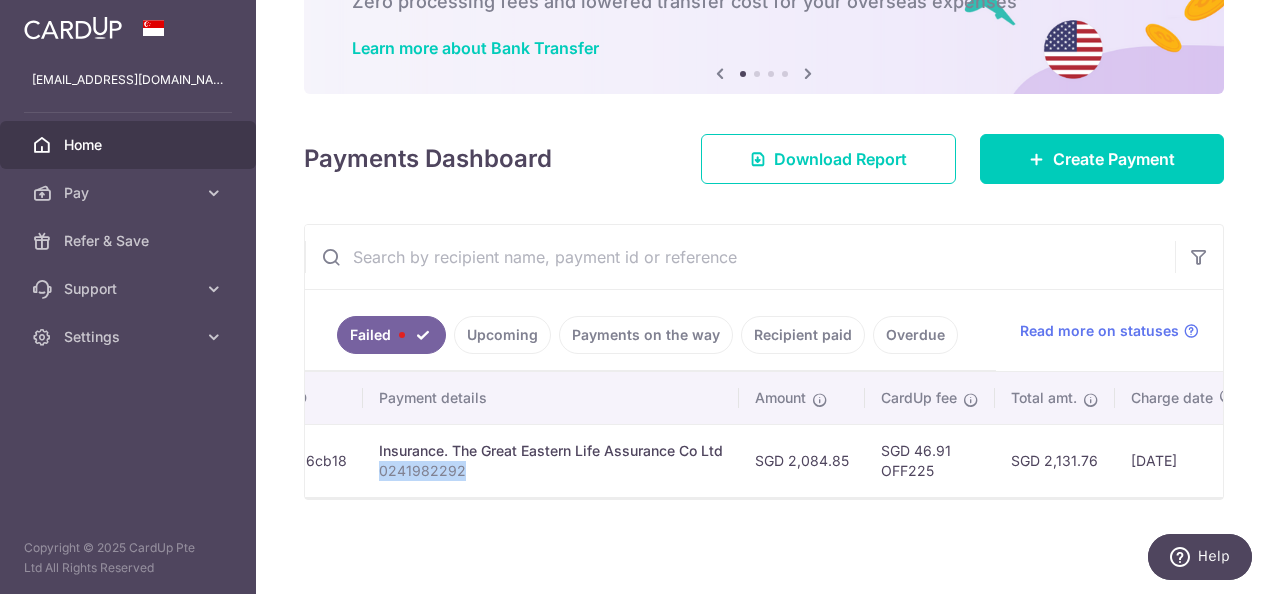copy on "0241982292" 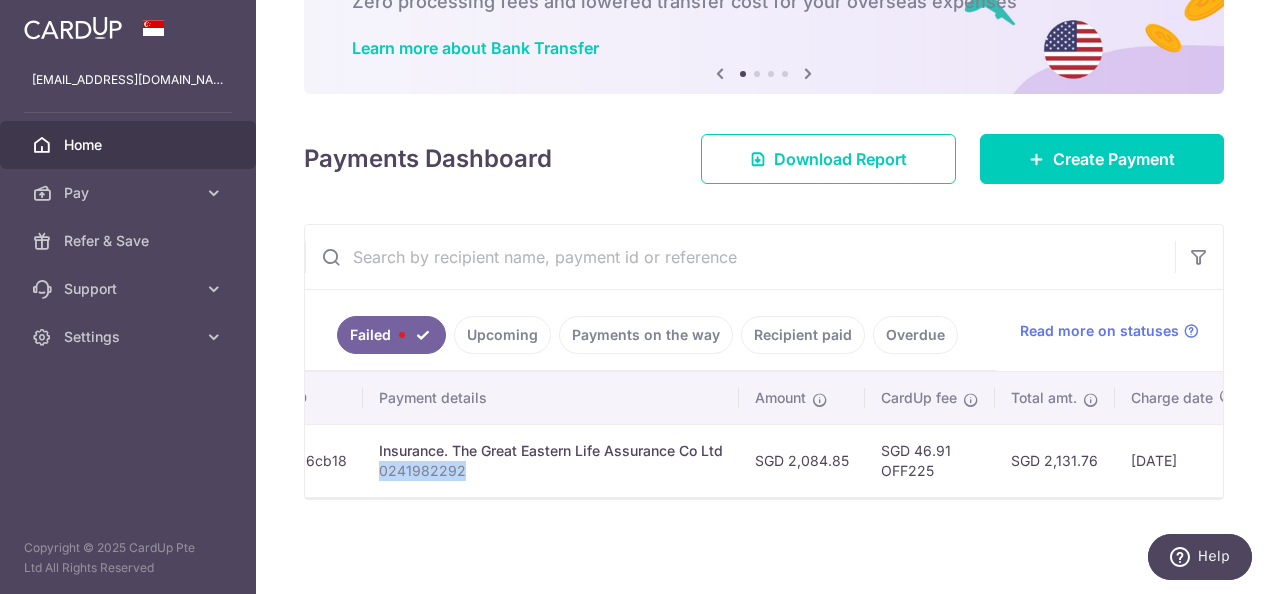 drag, startPoint x: 841, startPoint y: 485, endPoint x: 875, endPoint y: 486, distance: 34.0147 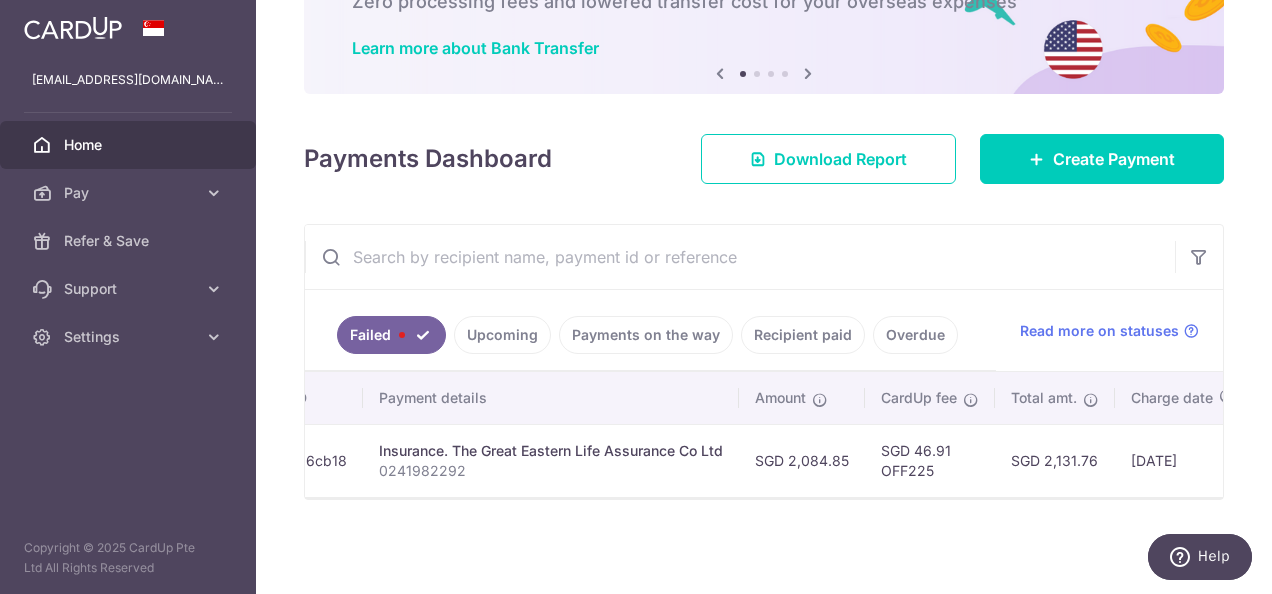 click on "SGD 2,084.85" at bounding box center (802, 460) 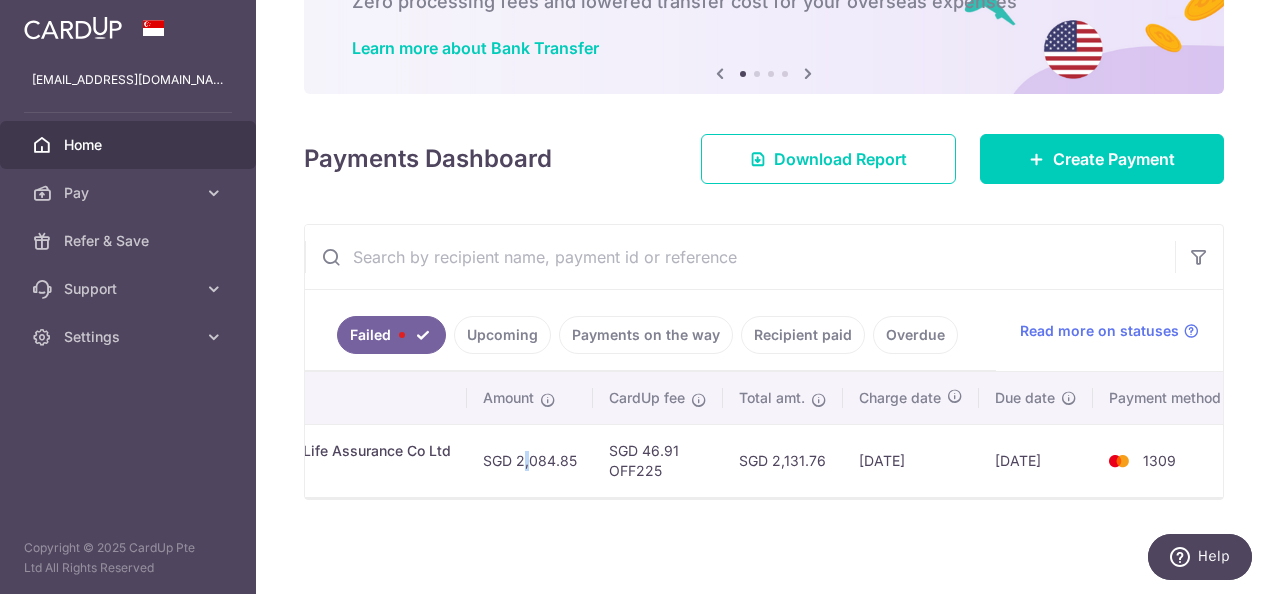scroll, scrollTop: 0, scrollLeft: 601, axis: horizontal 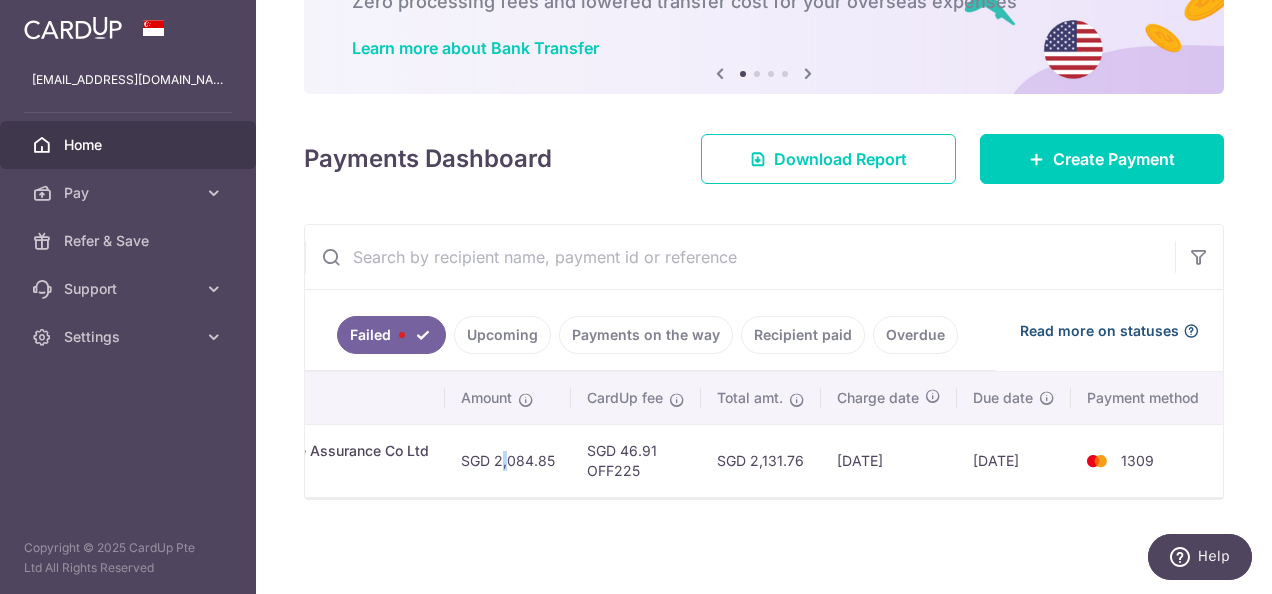 click at bounding box center (1191, 331) 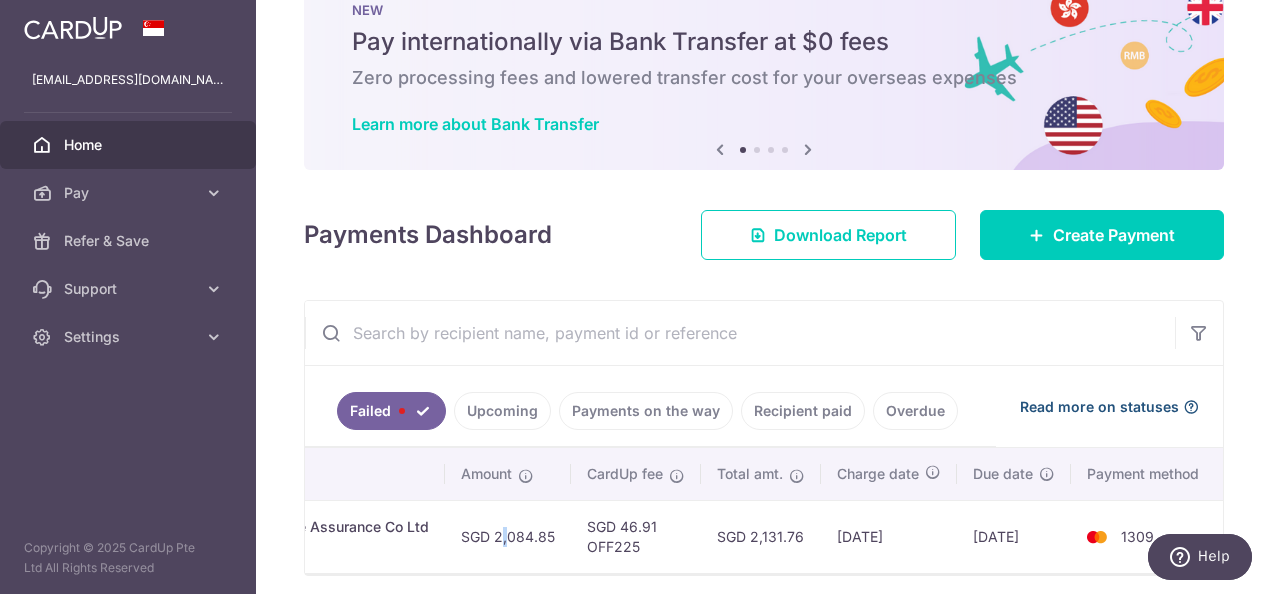 scroll, scrollTop: 0, scrollLeft: 0, axis: both 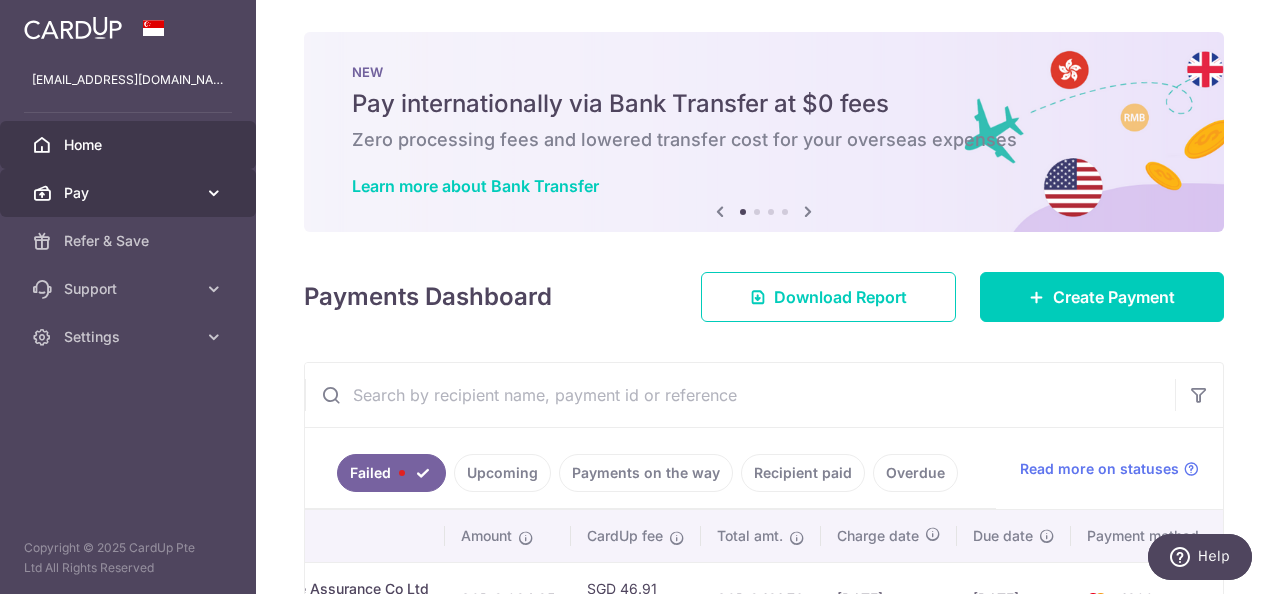 click on "Pay" at bounding box center [130, 193] 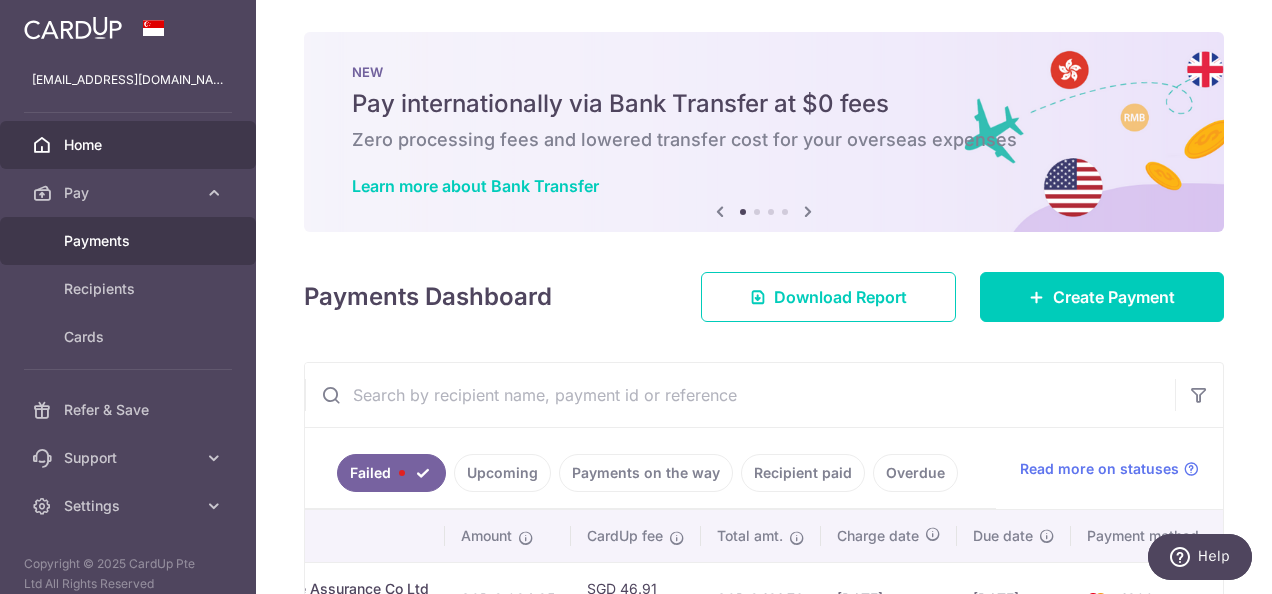 click on "Payments" at bounding box center (130, 241) 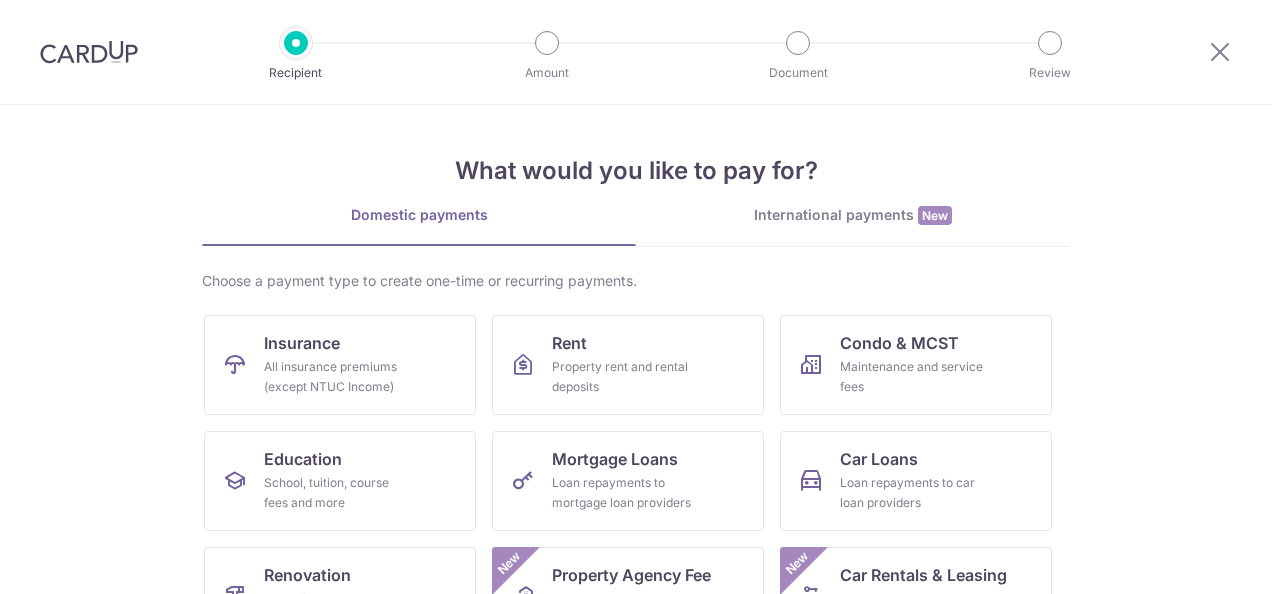 scroll, scrollTop: 0, scrollLeft: 0, axis: both 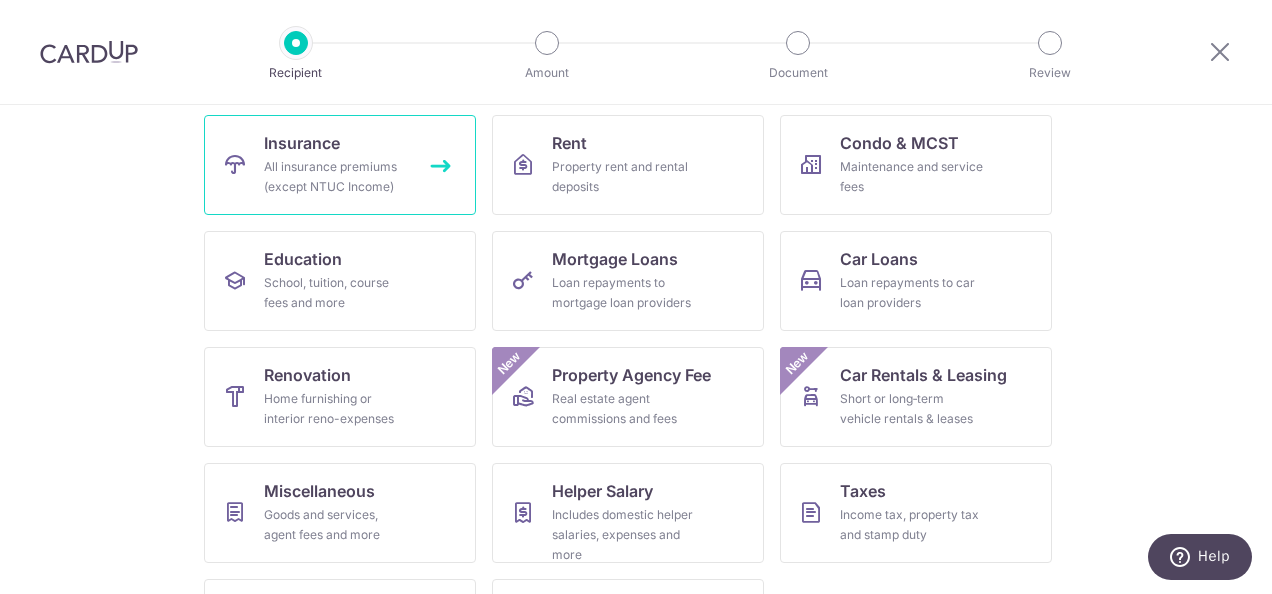 click on "All insurance premiums (except NTUC Income)" at bounding box center [336, 177] 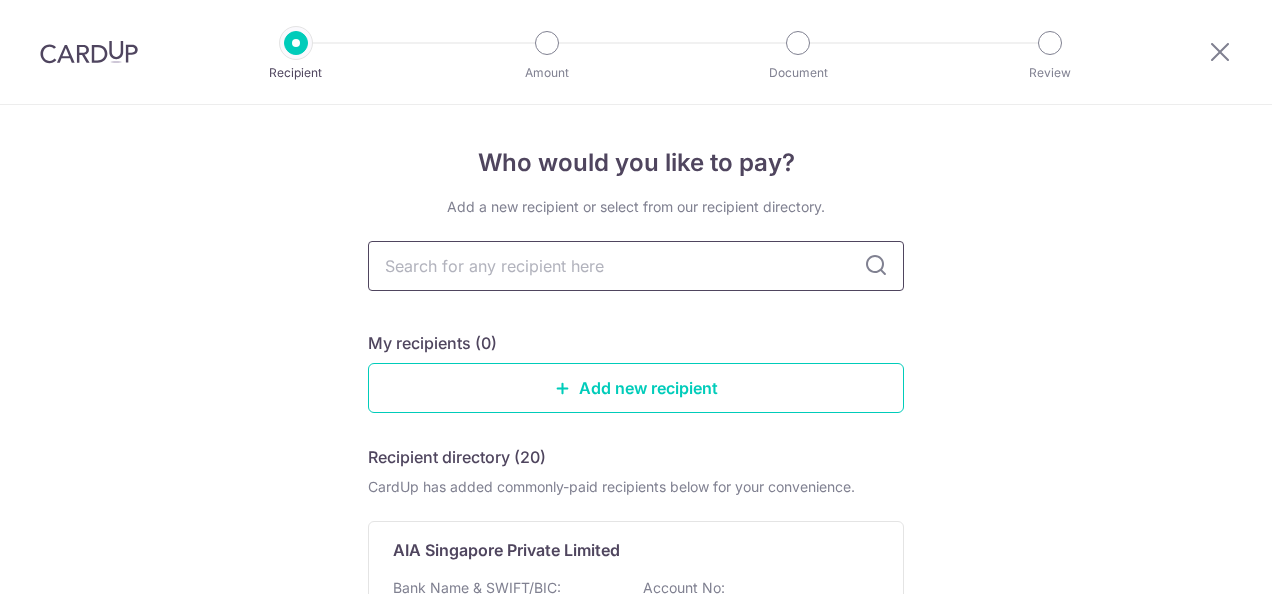 scroll, scrollTop: 0, scrollLeft: 0, axis: both 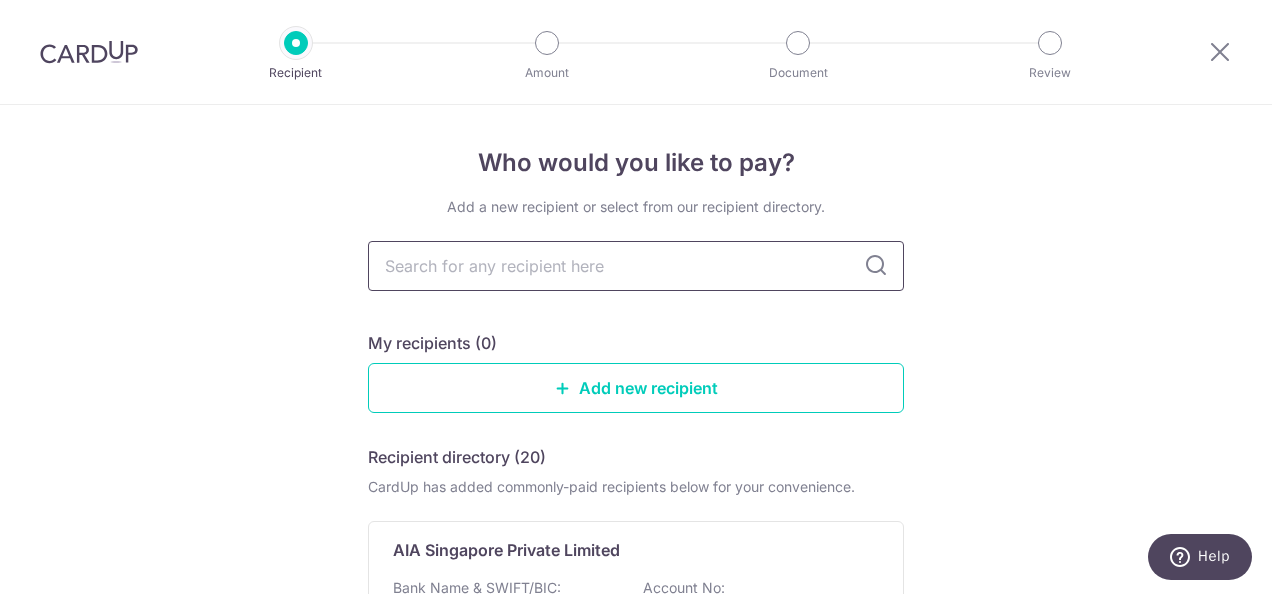 click at bounding box center [636, 266] 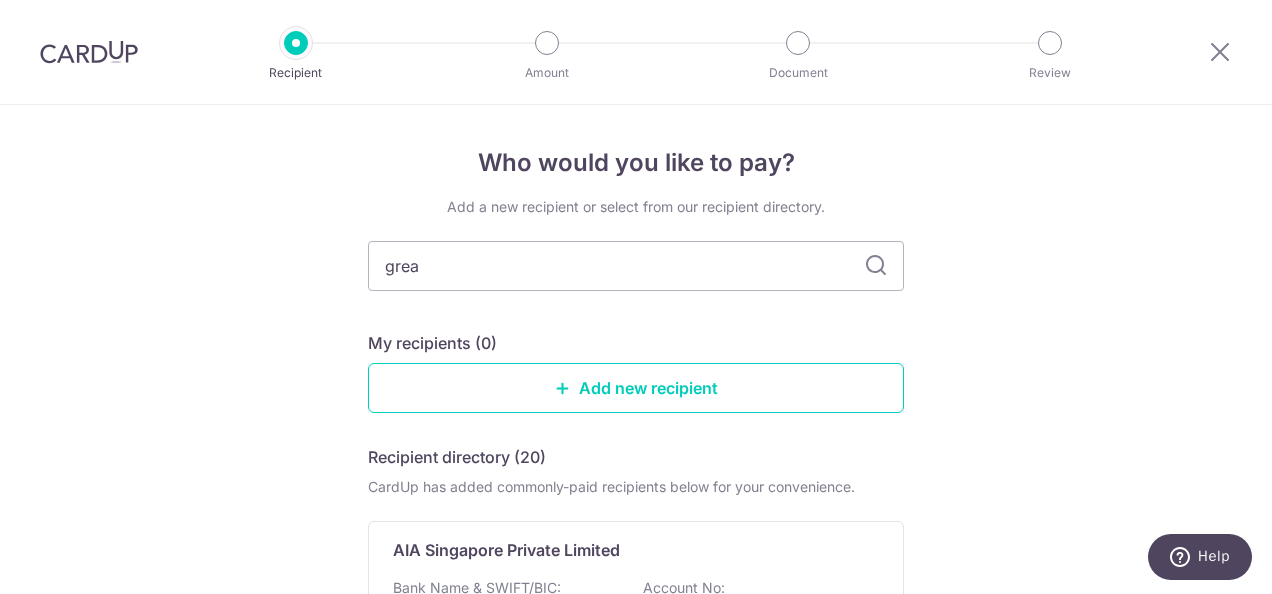 type on "great" 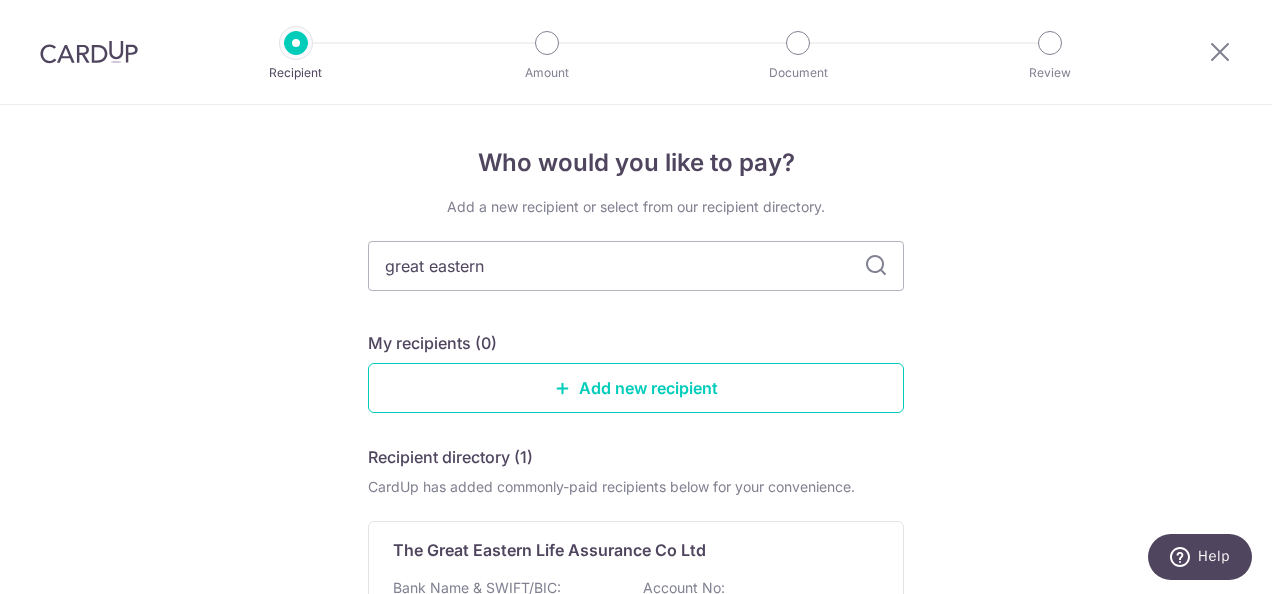 type on "great eastern" 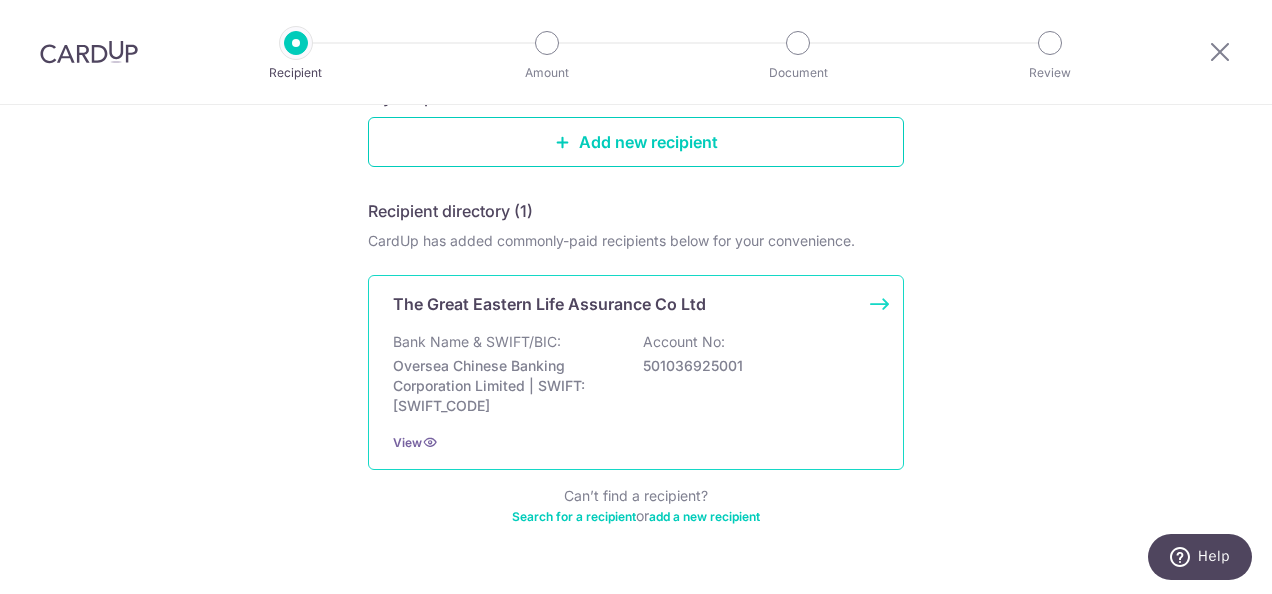scroll, scrollTop: 294, scrollLeft: 0, axis: vertical 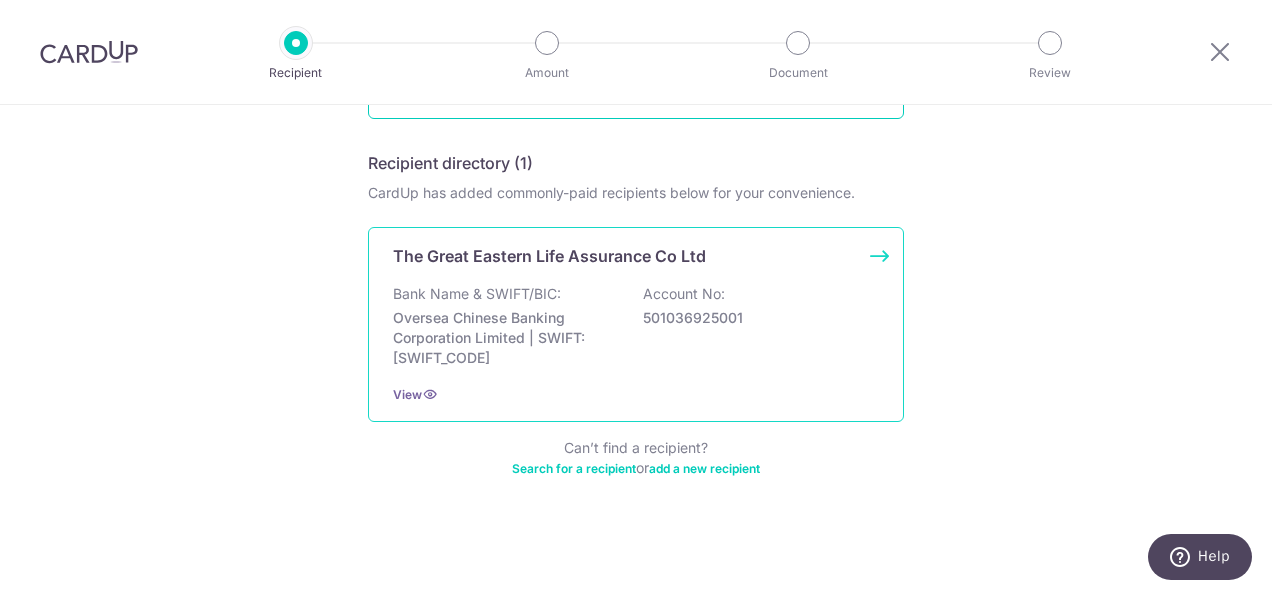 click on "Bank Name & SWIFT/BIC:" at bounding box center (477, 294) 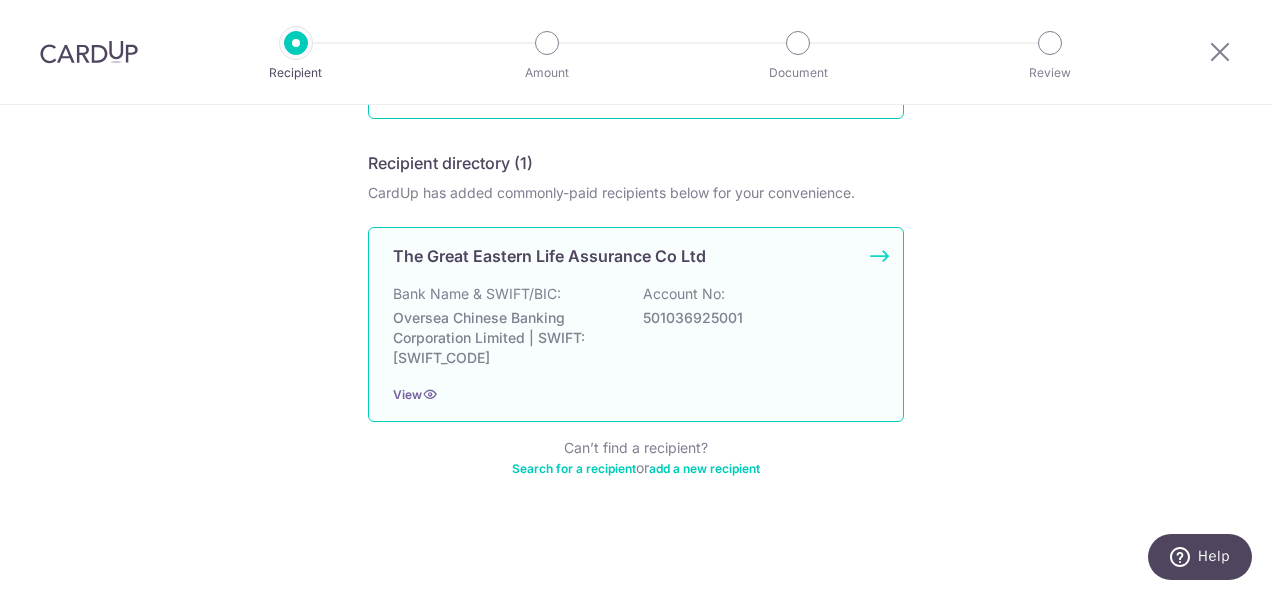 click on "Bank Name & SWIFT/BIC:" at bounding box center [477, 294] 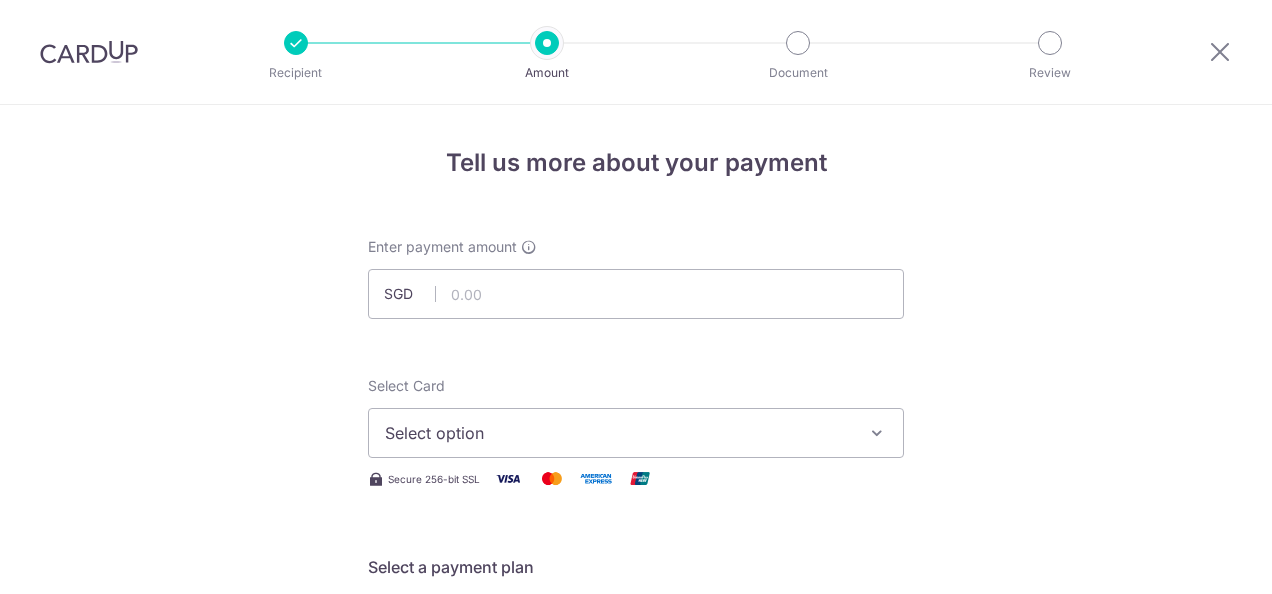 scroll, scrollTop: 0, scrollLeft: 0, axis: both 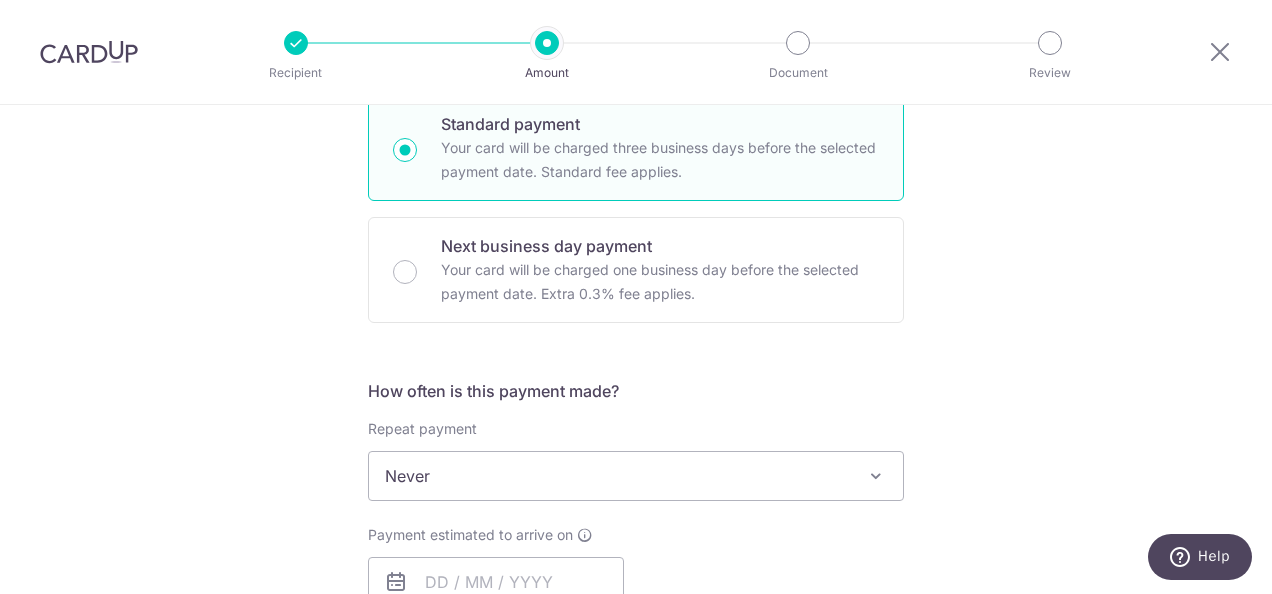 click on "Never" at bounding box center (636, 476) 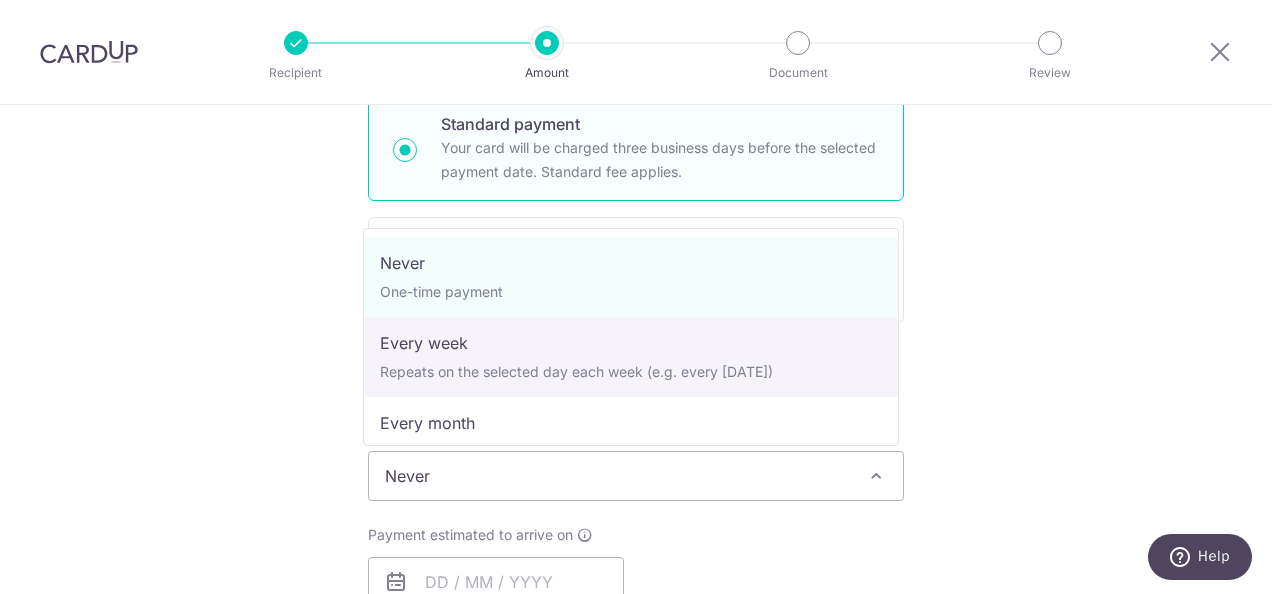 click on "Tell us more about your payment
Enter payment amount
SGD
Select Card
Select option
Add credit card
Your Cards
**** 1309
Secure 256-bit SSL
Text
New card details
Card
Secure 256-bit SSL" at bounding box center [636, 509] 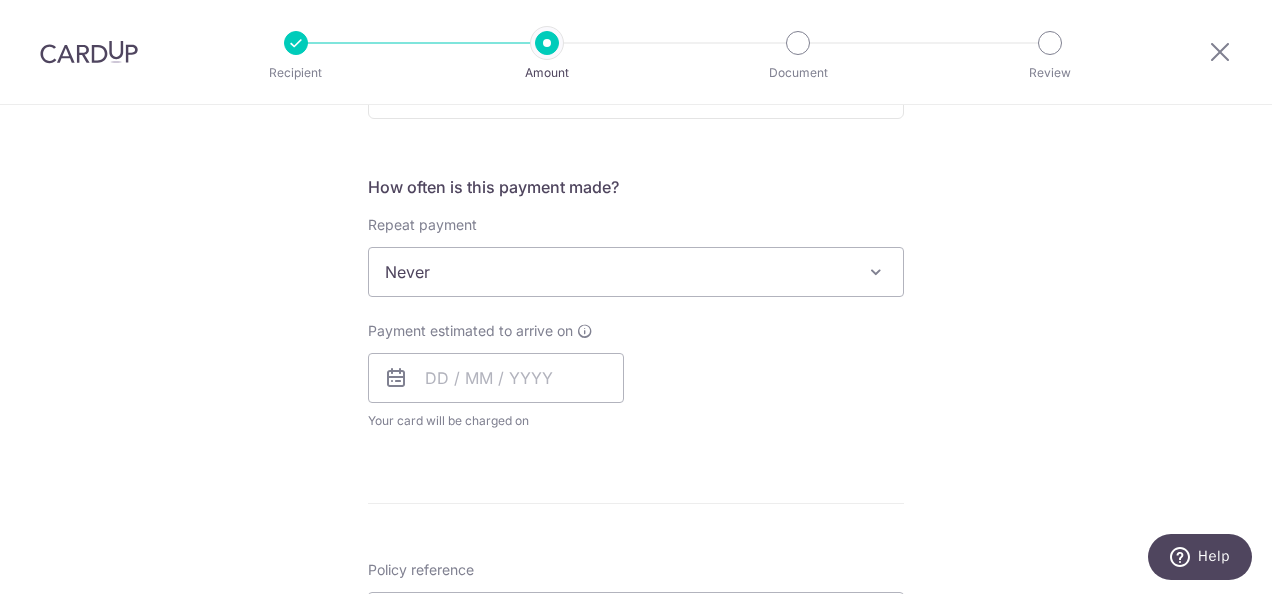 scroll, scrollTop: 900, scrollLeft: 0, axis: vertical 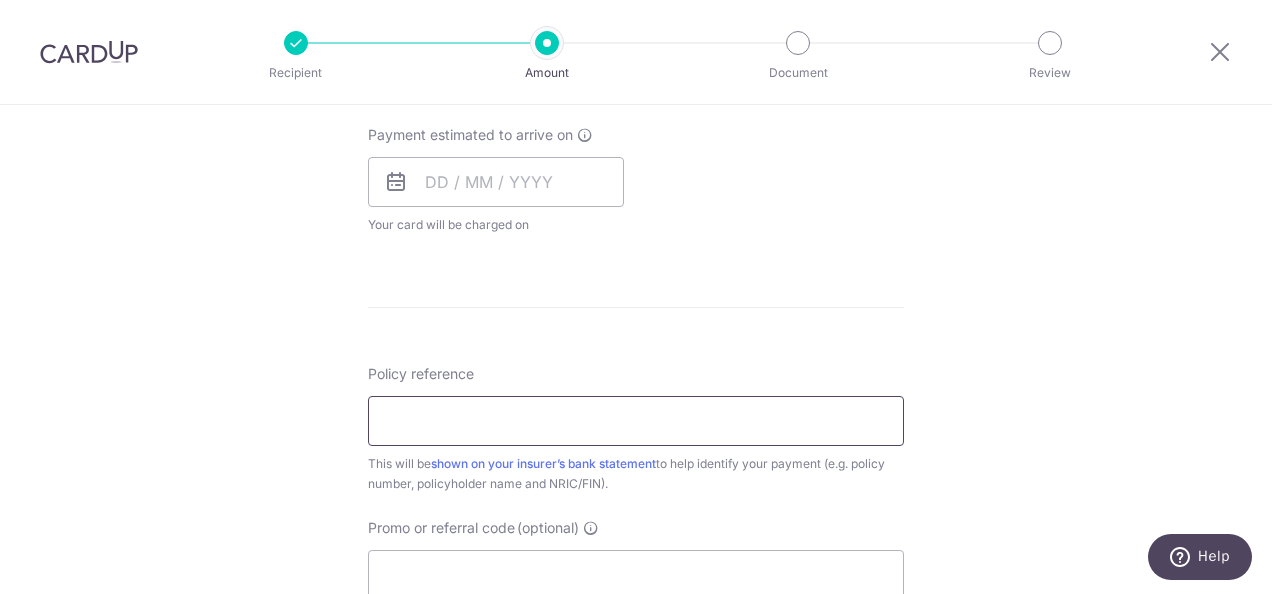 click on "Policy reference" at bounding box center (636, 421) 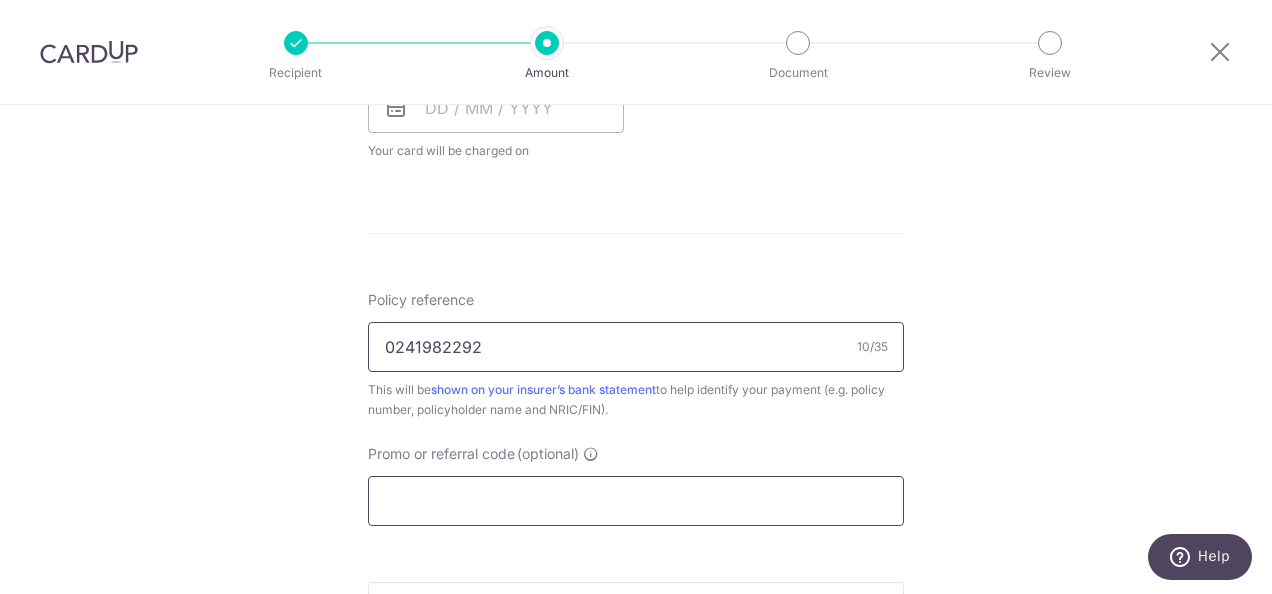 scroll, scrollTop: 1000, scrollLeft: 0, axis: vertical 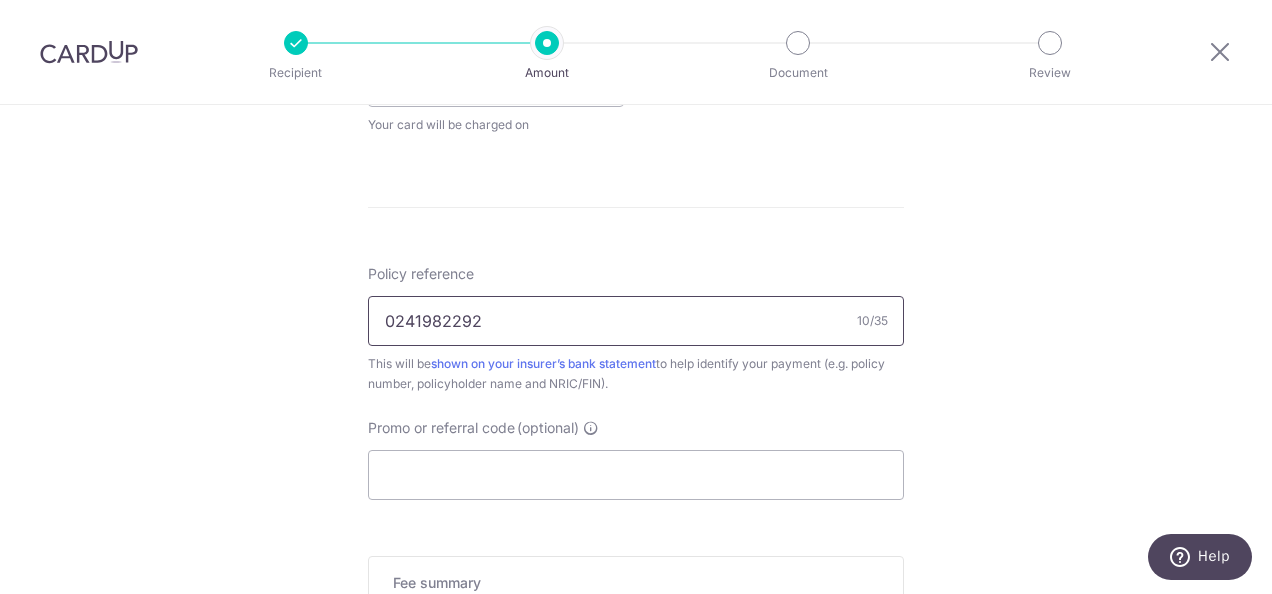 type on "0241982292" 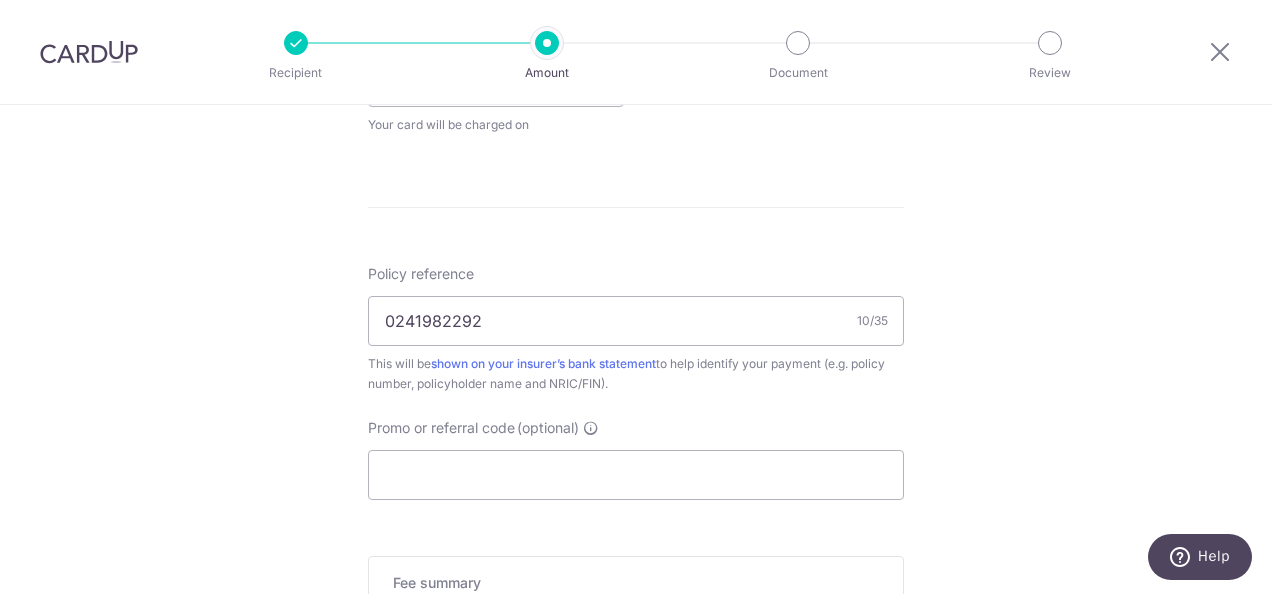 click on "Tell us more about your payment
Enter payment amount
SGD
Select Card
Select option
Add credit card
Your Cards
**** 1309
Secure 256-bit SSL
Text
New card details
Card
Secure 256-bit SSL" at bounding box center (636, 9) 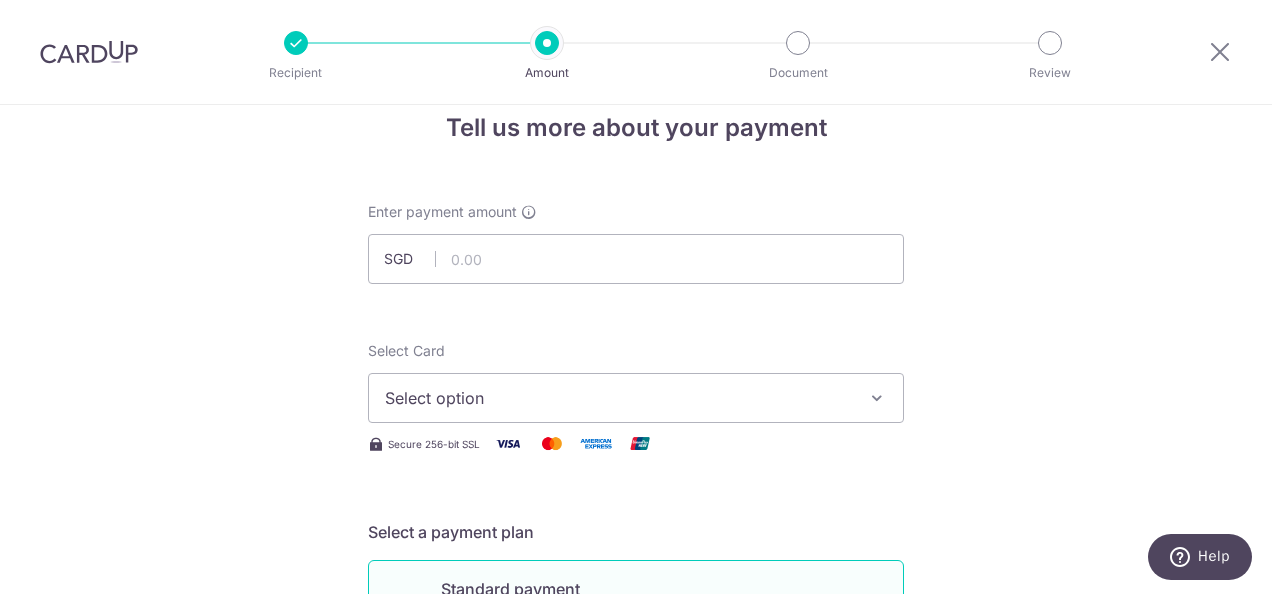 scroll, scrollTop: 0, scrollLeft: 0, axis: both 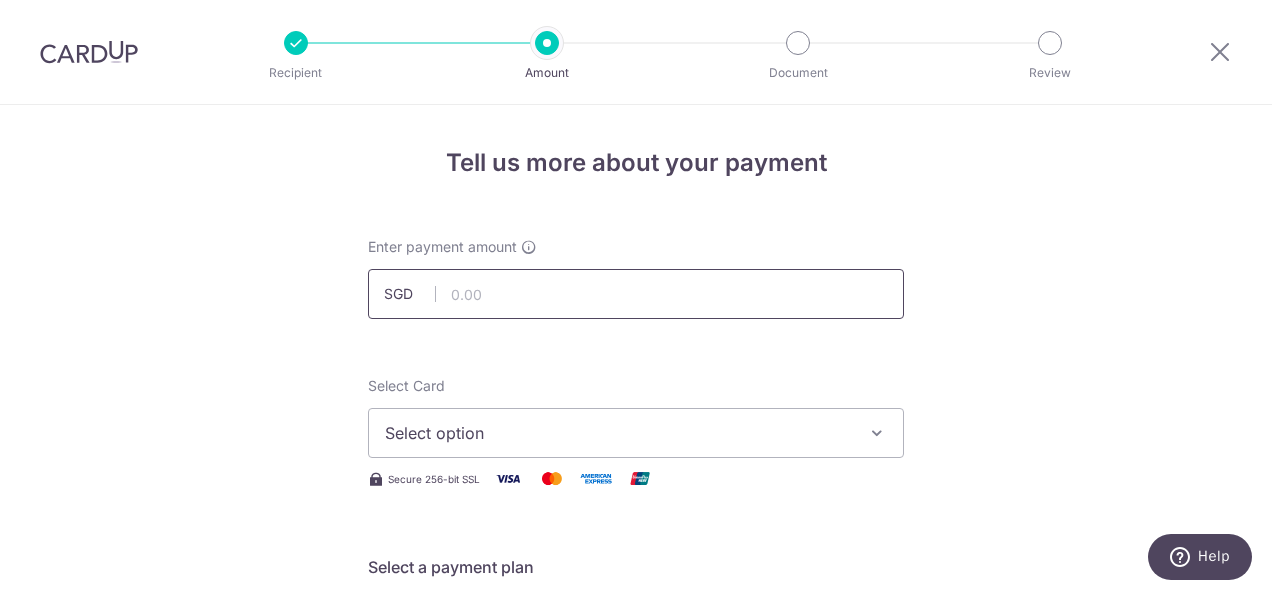 click at bounding box center (636, 294) 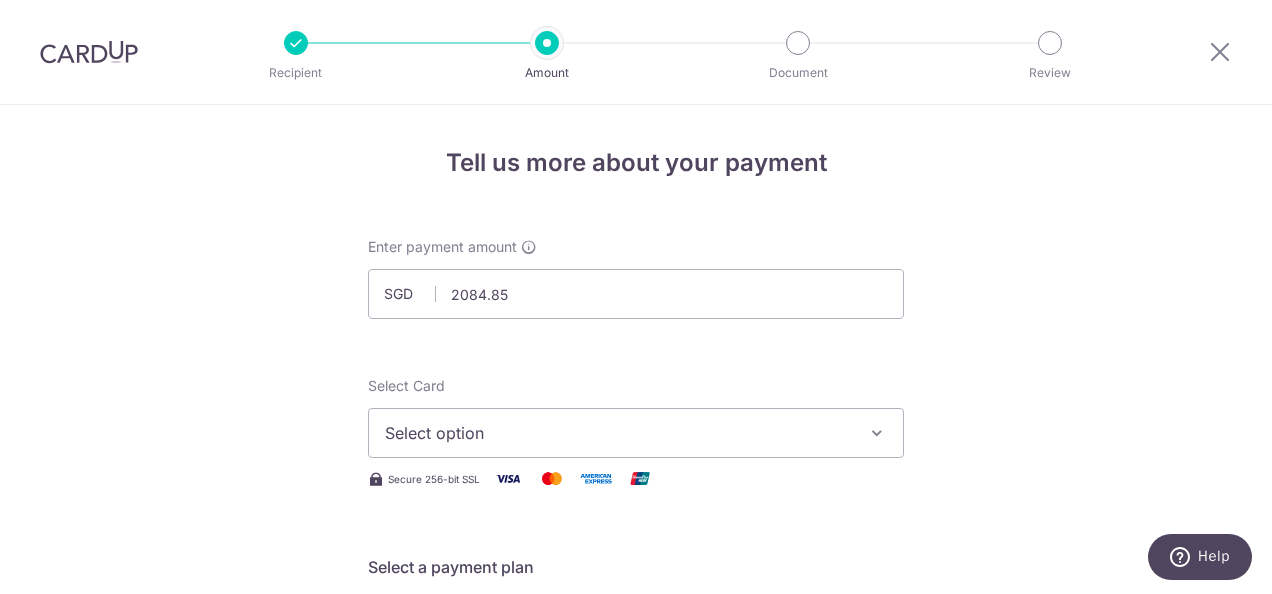 type on "2,084.85" 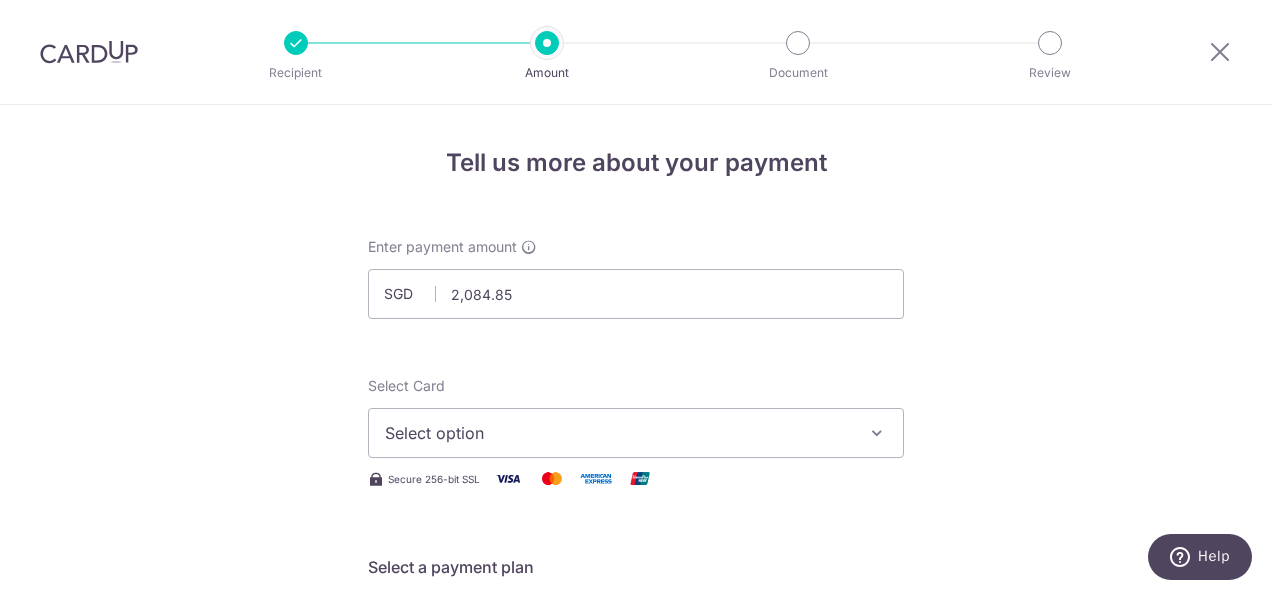 drag, startPoint x: 164, startPoint y: 353, endPoint x: 184, endPoint y: 368, distance: 25 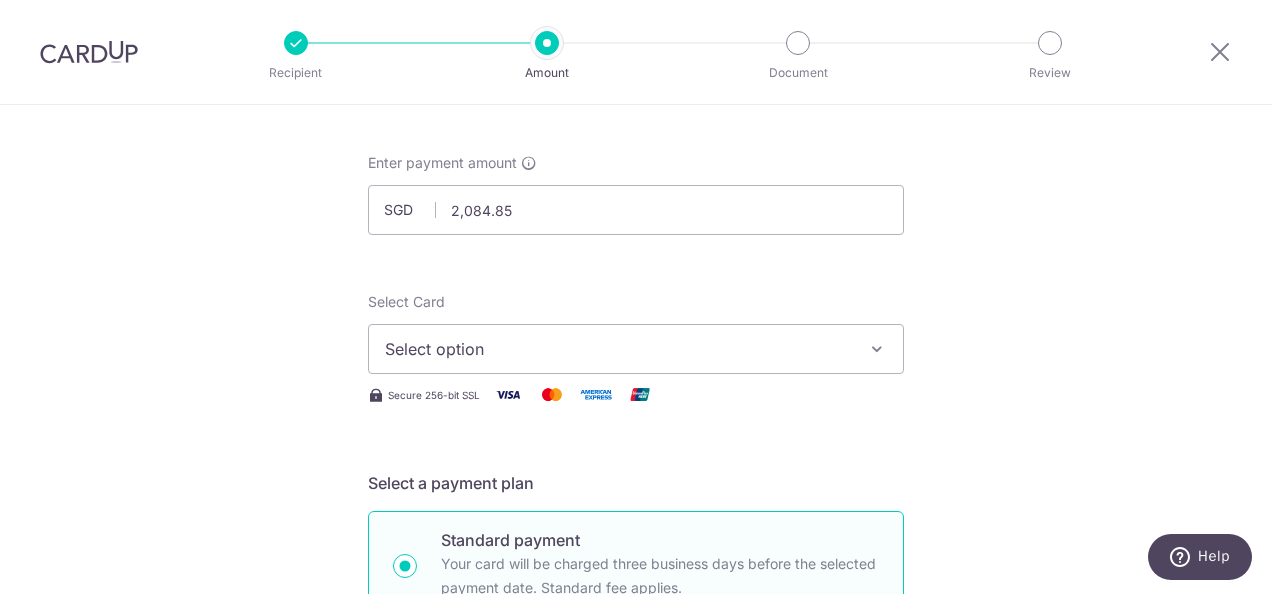 scroll, scrollTop: 200, scrollLeft: 0, axis: vertical 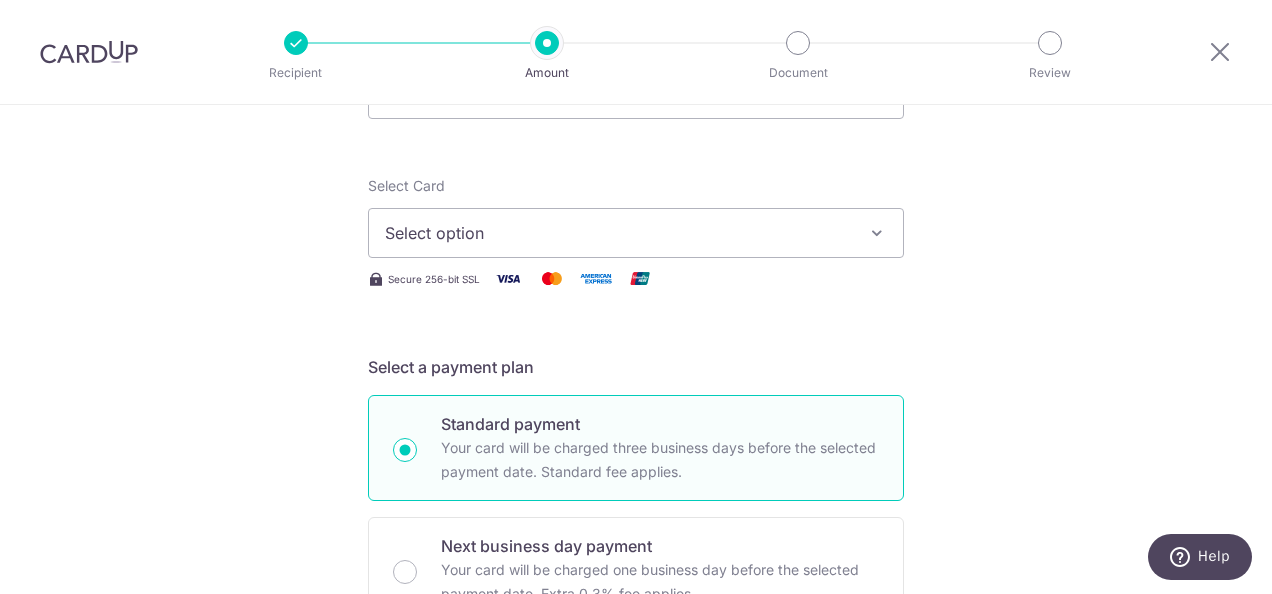 click on "Select option" at bounding box center (618, 233) 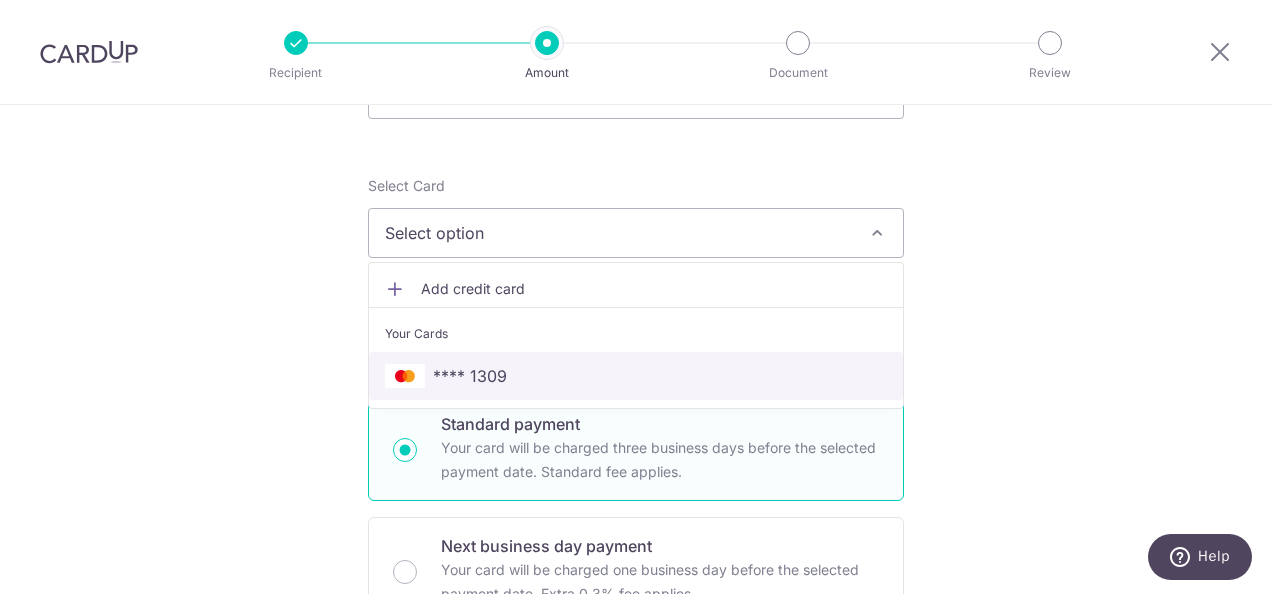 click on "**** 1309" at bounding box center [636, 376] 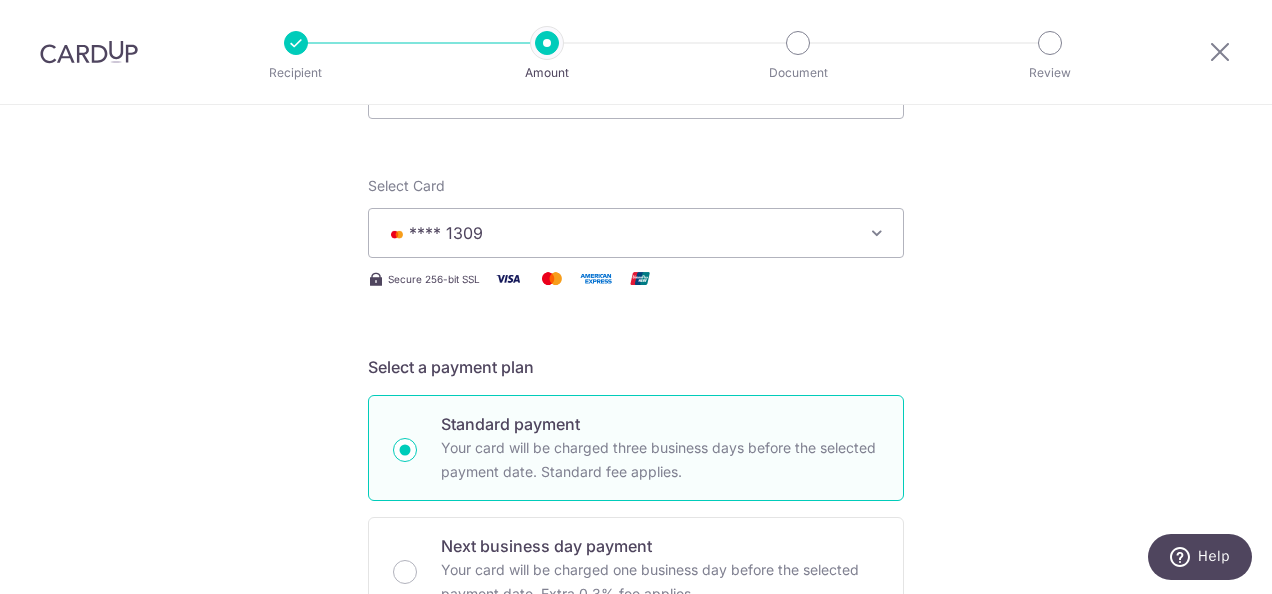 click on "Tell us more about your payment
Enter payment amount
SGD
2,084.85
2084.85
Select Card
**** 1309
Add credit card
Your Cards
**** 1309
Secure 256-bit SSL
Text
New card details
Card
Secure 256-bit SSL" at bounding box center (636, 809) 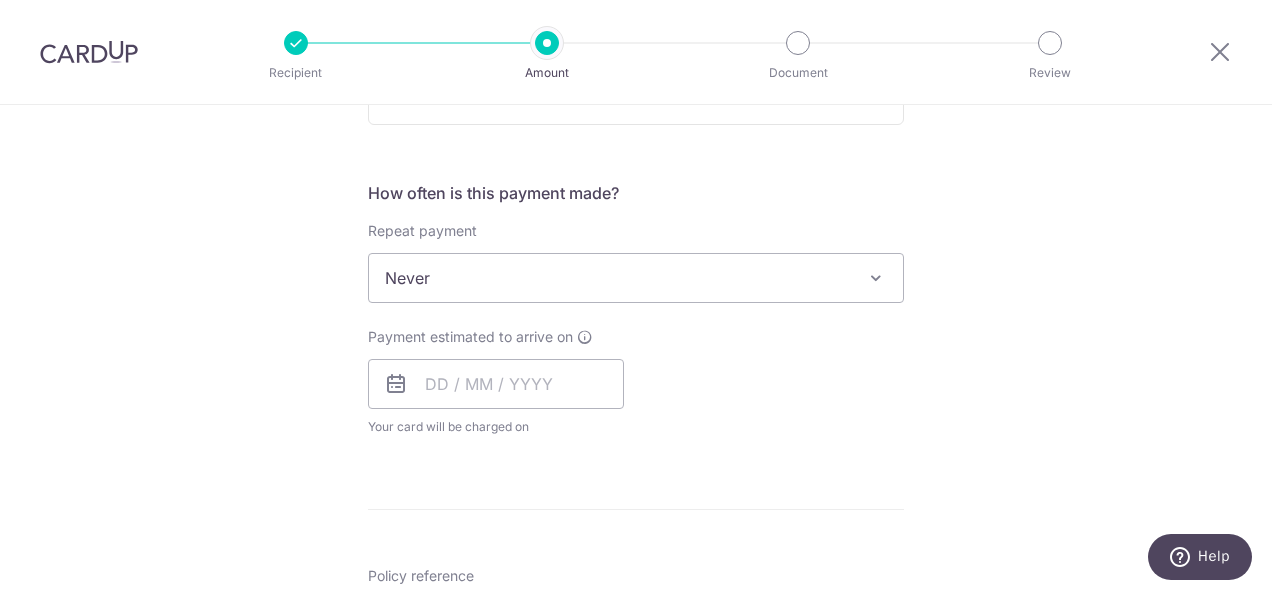 scroll, scrollTop: 700, scrollLeft: 0, axis: vertical 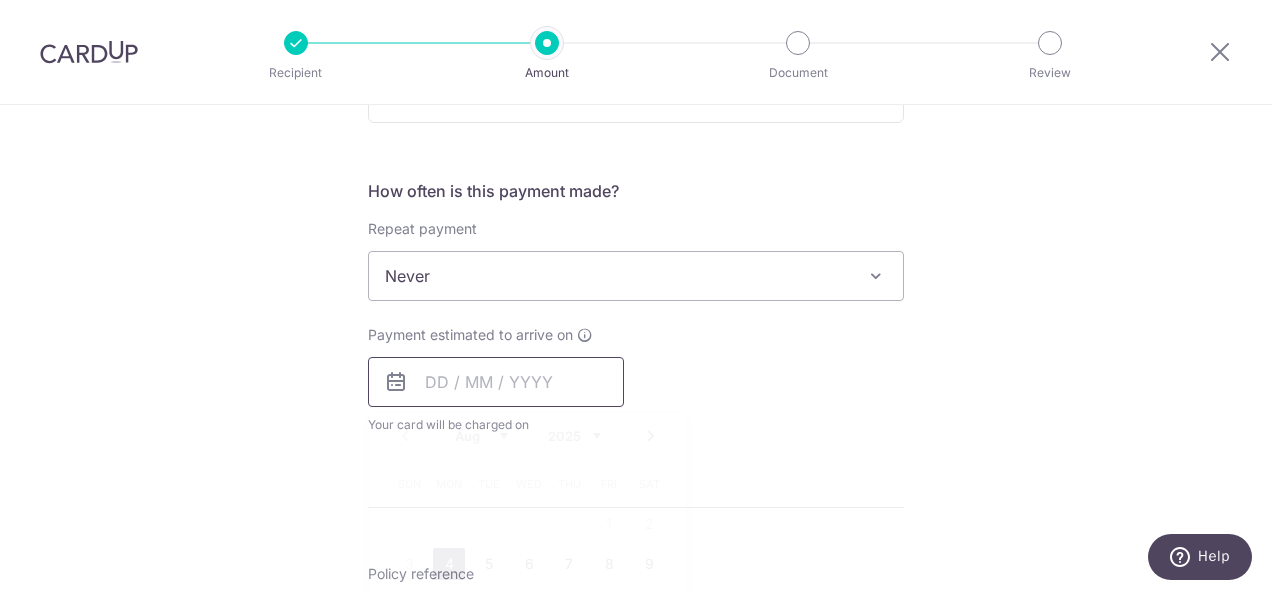 click at bounding box center [496, 382] 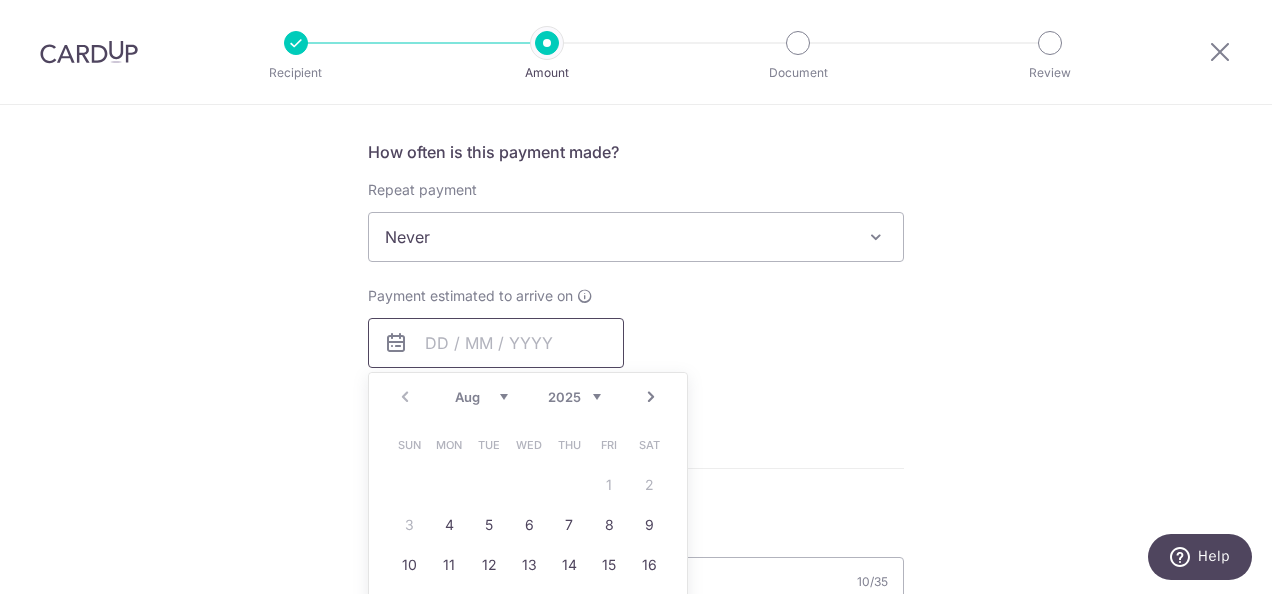 scroll, scrollTop: 800, scrollLeft: 0, axis: vertical 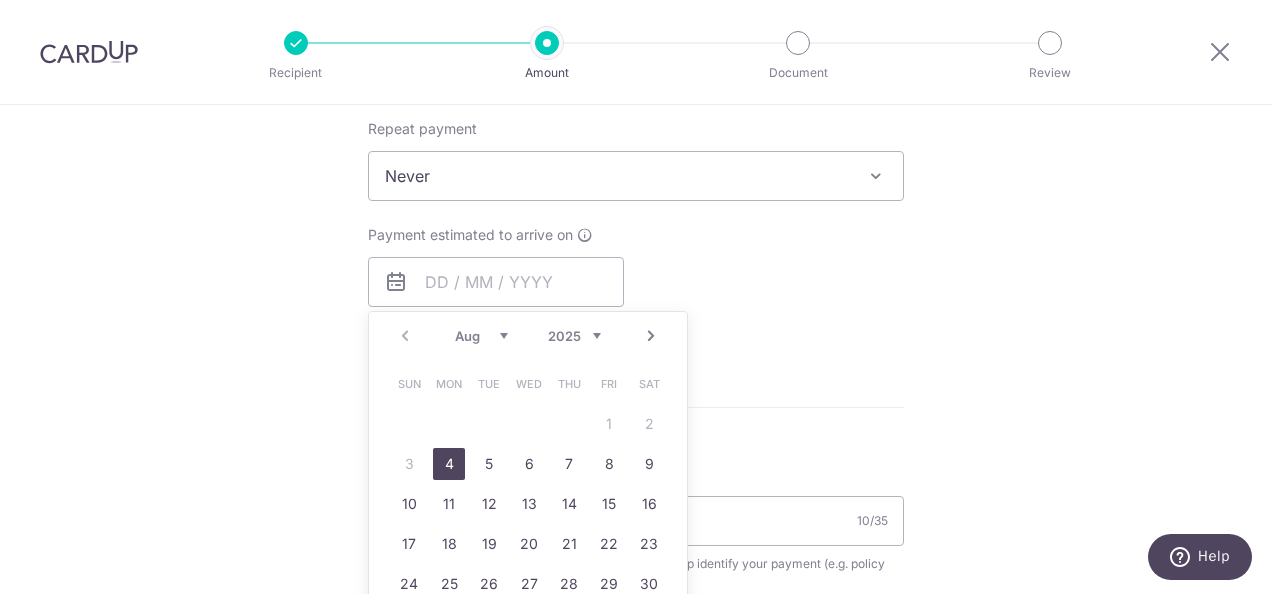 click on "4" at bounding box center (449, 464) 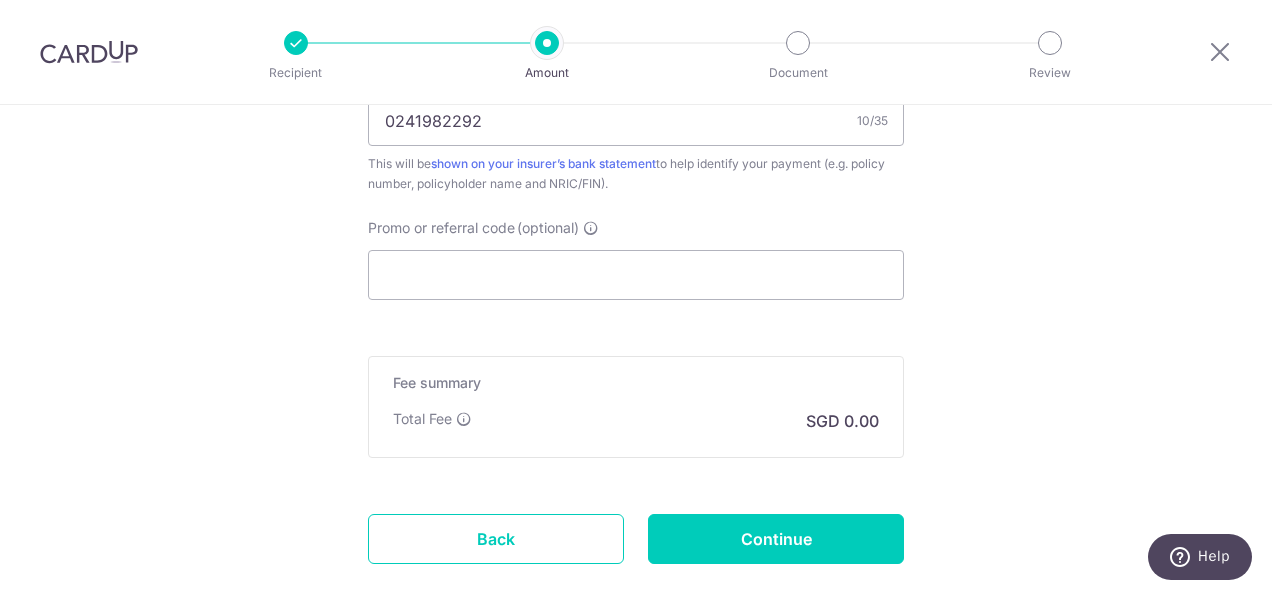 scroll, scrollTop: 1300, scrollLeft: 0, axis: vertical 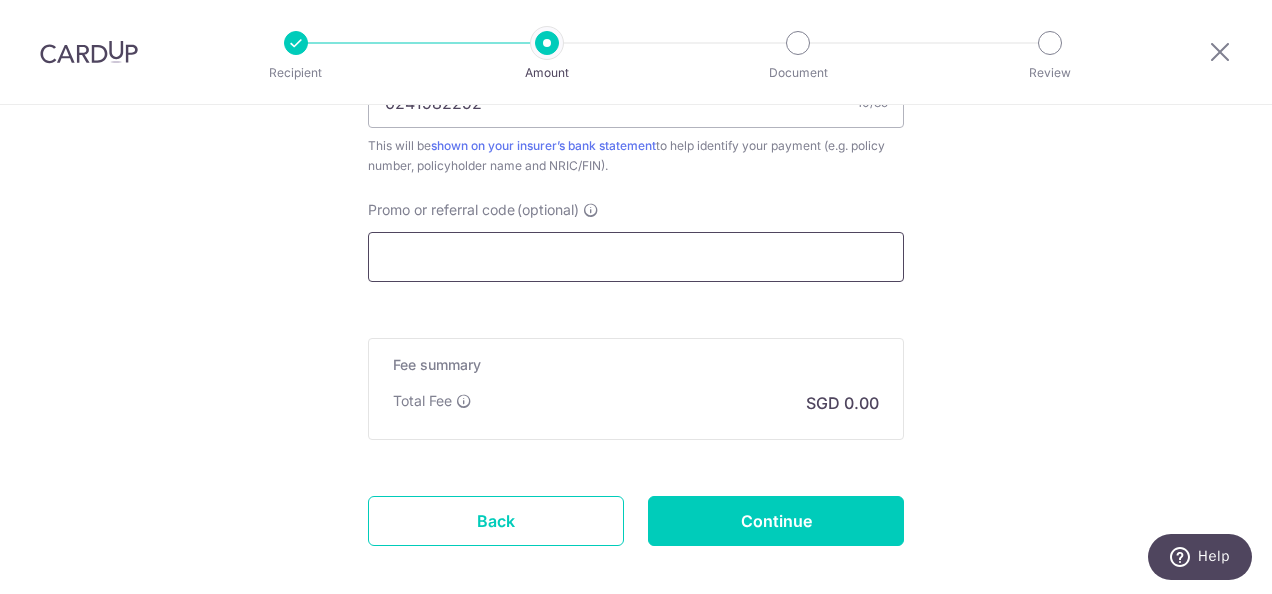 click on "Promo or referral code
(optional)" at bounding box center [636, 257] 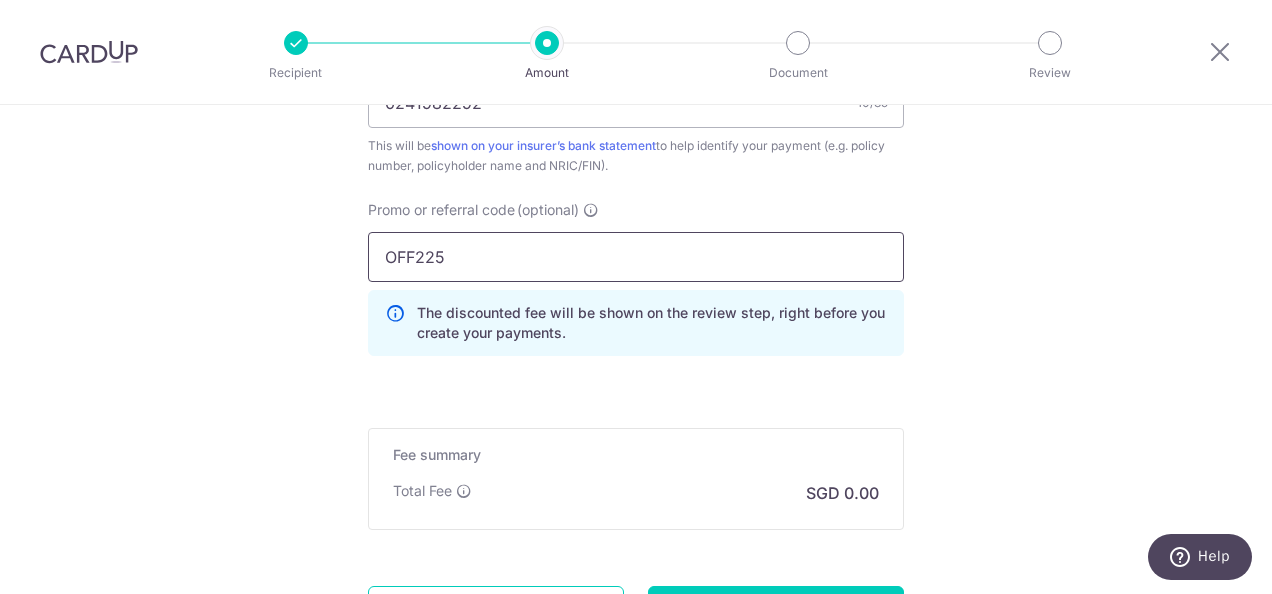 type on "OFF225" 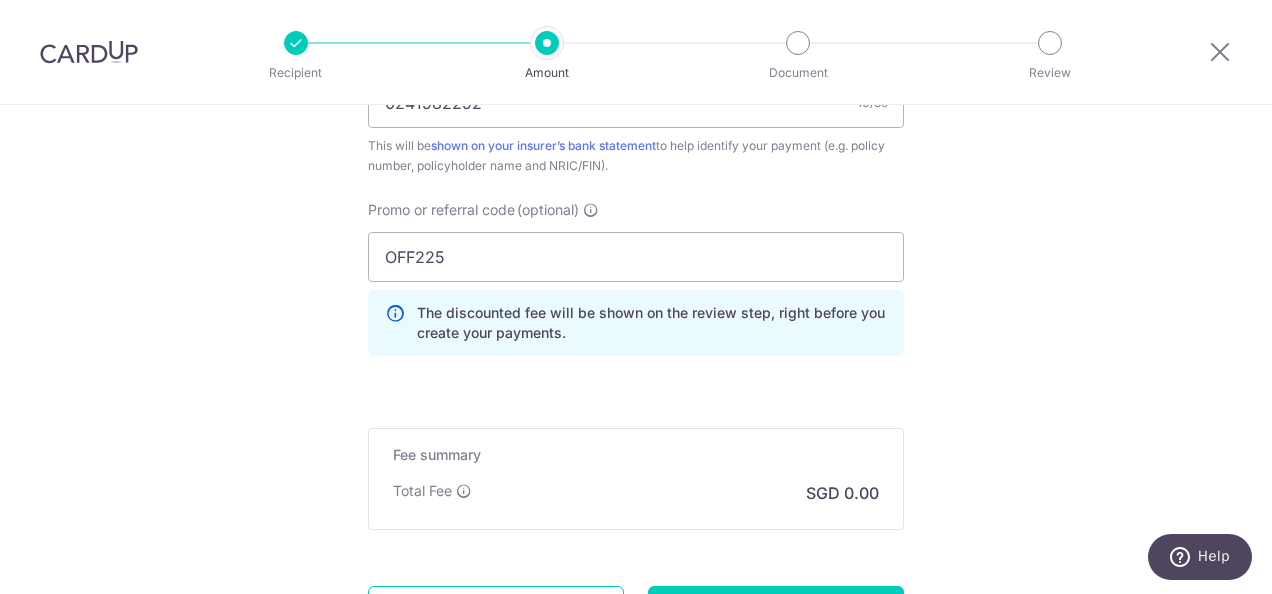 click on "Tell us more about your payment
Enter payment amount
SGD
2,084.85
2084.85
Select Card
**** 1309
Add credit card
Your Cards
**** 1309
Secure 256-bit SSL
Text
New card details
Card
Secure 256-bit SSL" at bounding box center [636, -205] 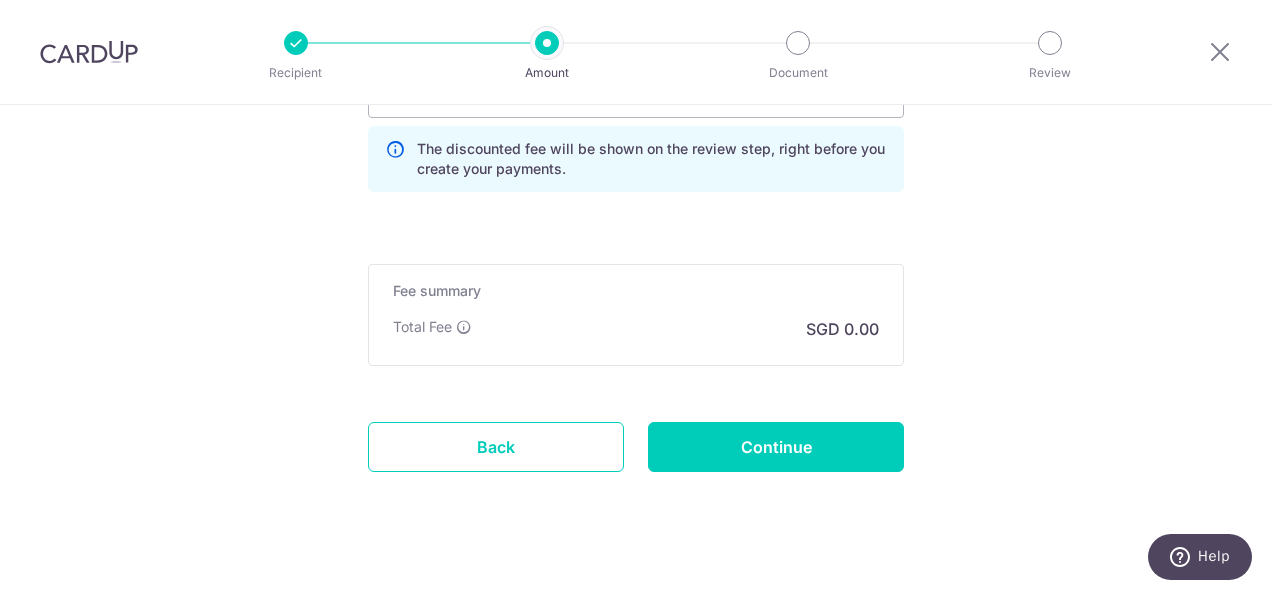 scroll, scrollTop: 1486, scrollLeft: 0, axis: vertical 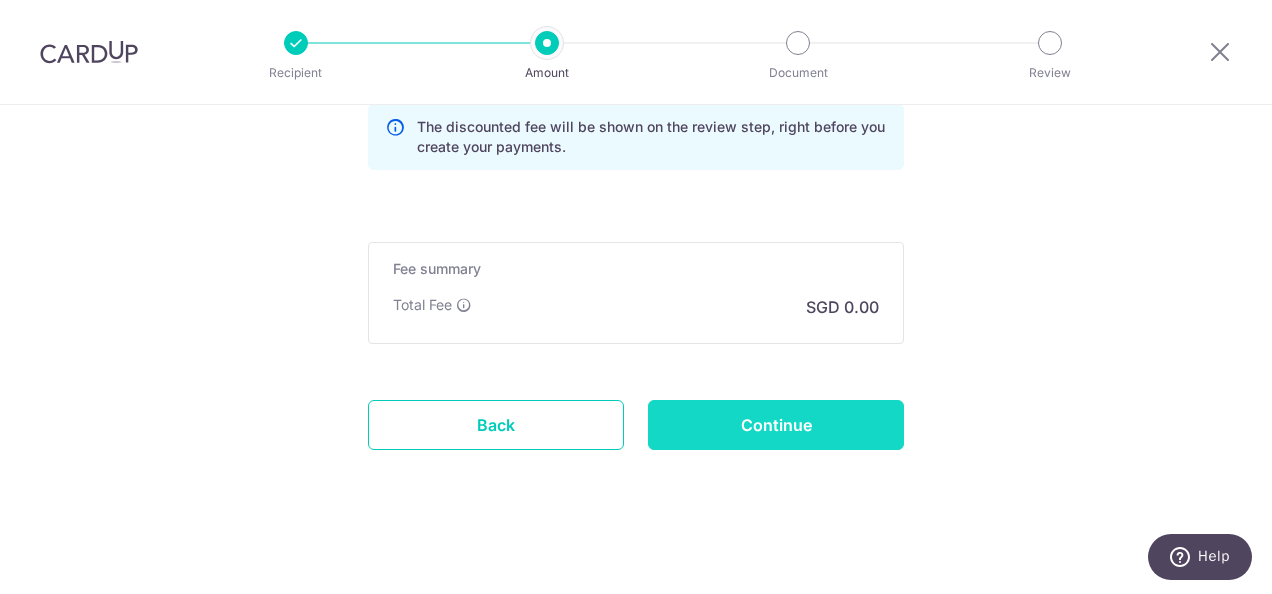 click on "Continue" at bounding box center [776, 425] 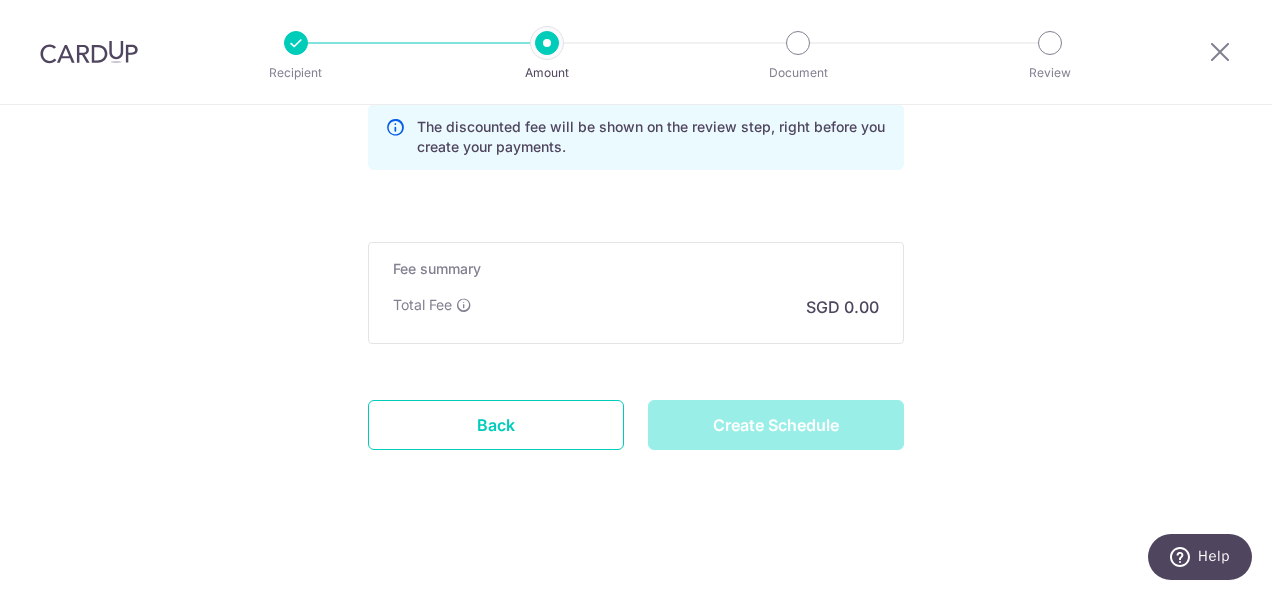 type on "Create Schedule" 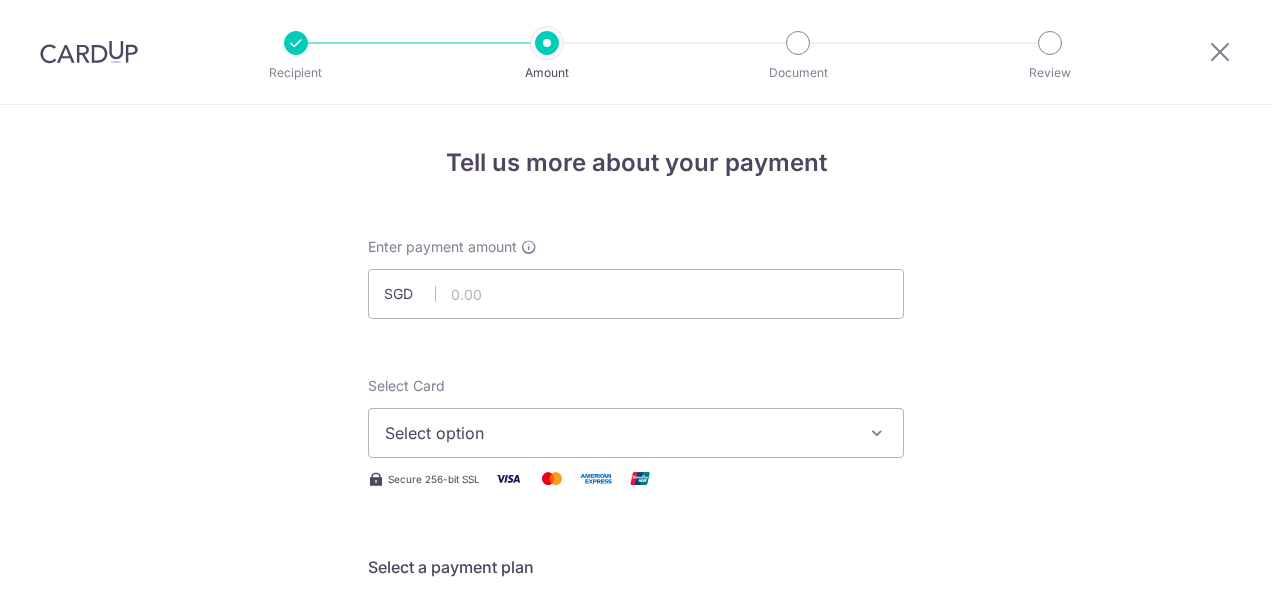 scroll, scrollTop: 0, scrollLeft: 0, axis: both 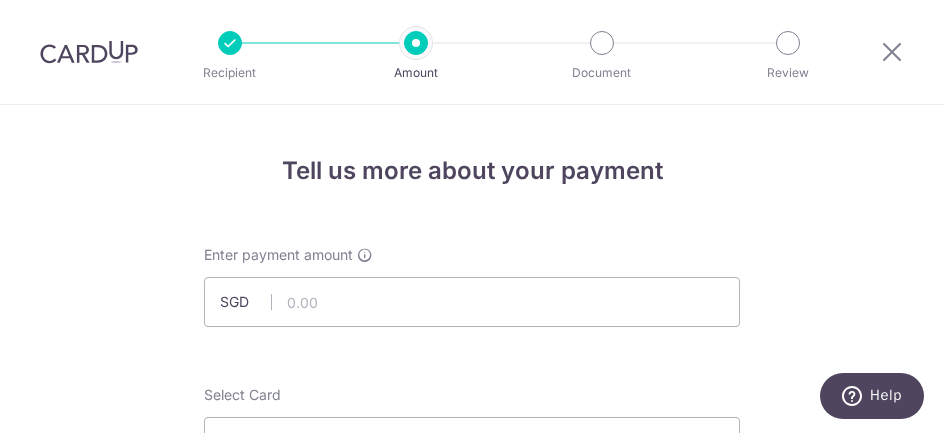 click at bounding box center [89, 52] 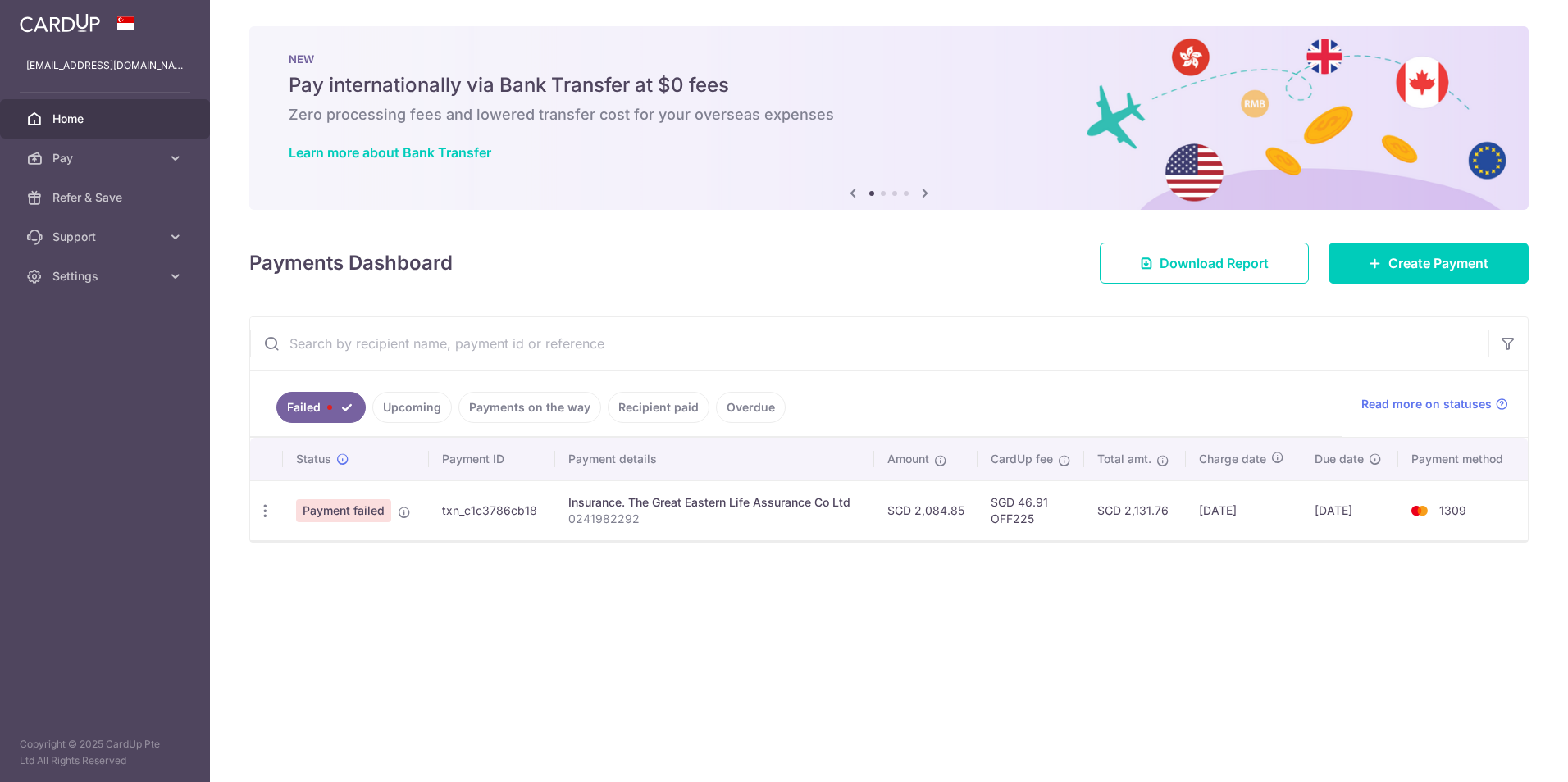 drag, startPoint x: 916, startPoint y: 511, endPoint x: 965, endPoint y: 513, distance: 49.040799 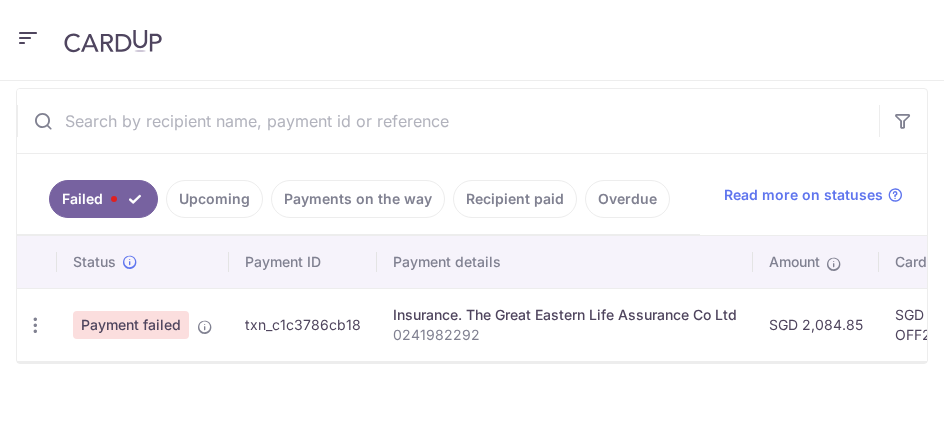 scroll, scrollTop: 470, scrollLeft: 0, axis: vertical 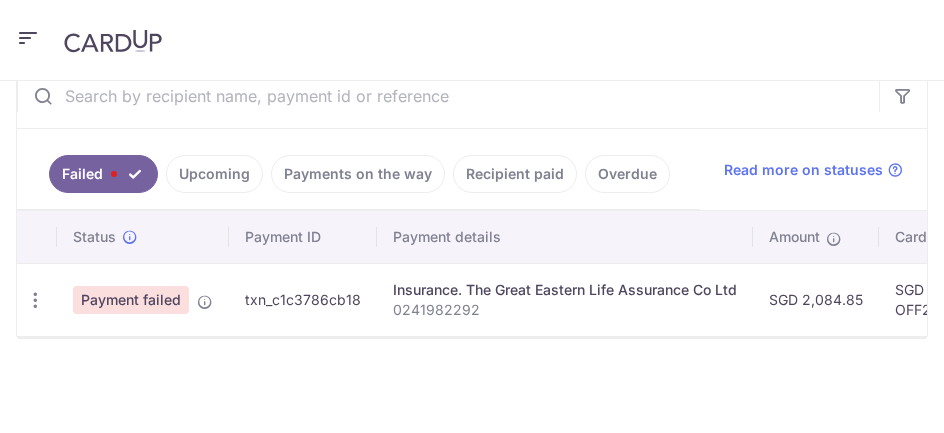 click on "0241982292" at bounding box center [565, 310] 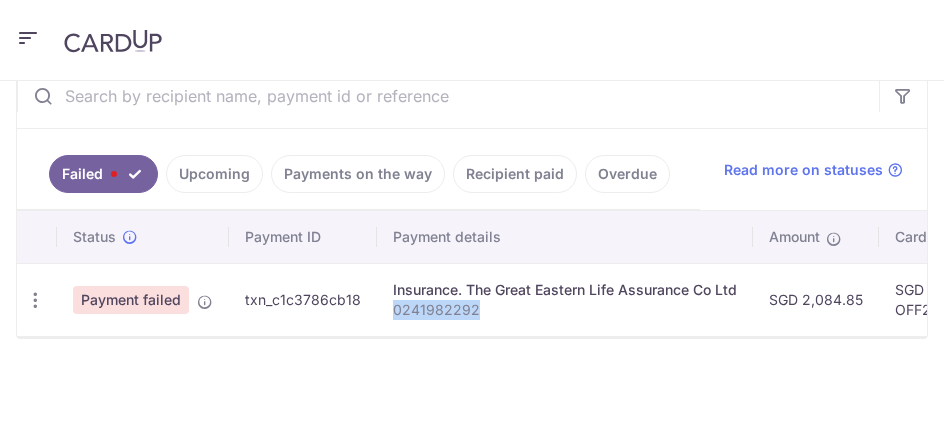 click on "0241982292" at bounding box center [565, 310] 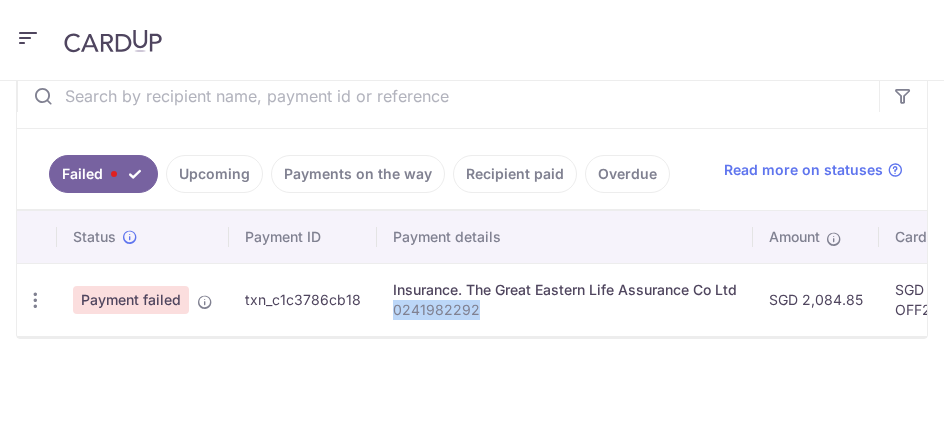 scroll, scrollTop: 465, scrollLeft: 0, axis: vertical 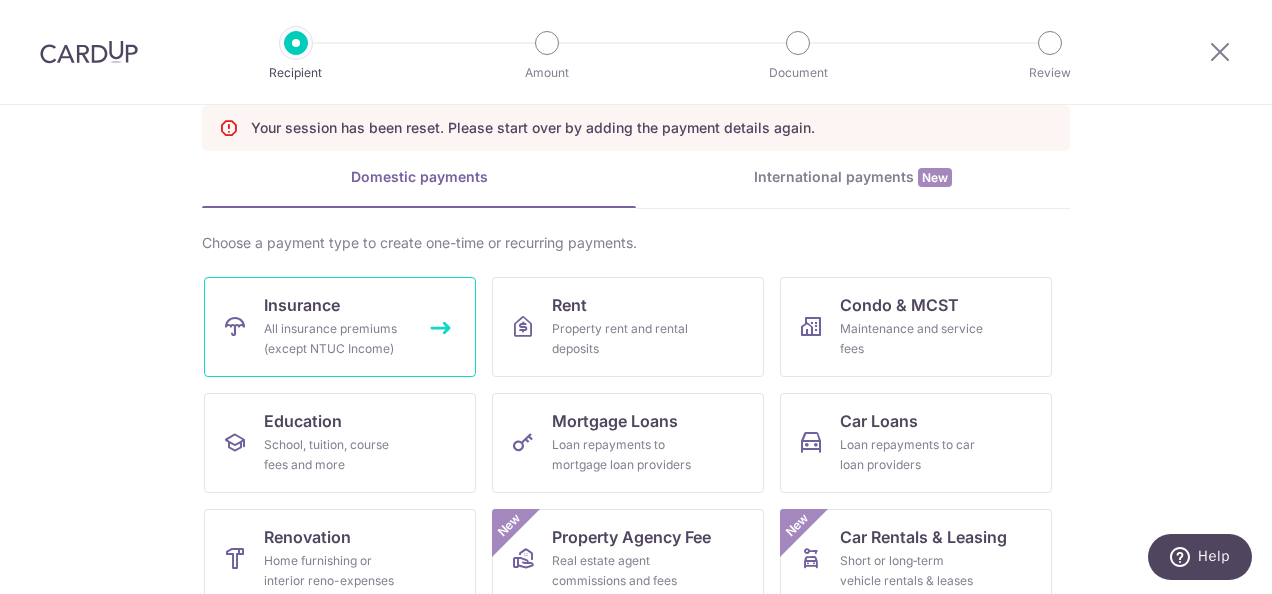 click on "Insurance" at bounding box center [302, 305] 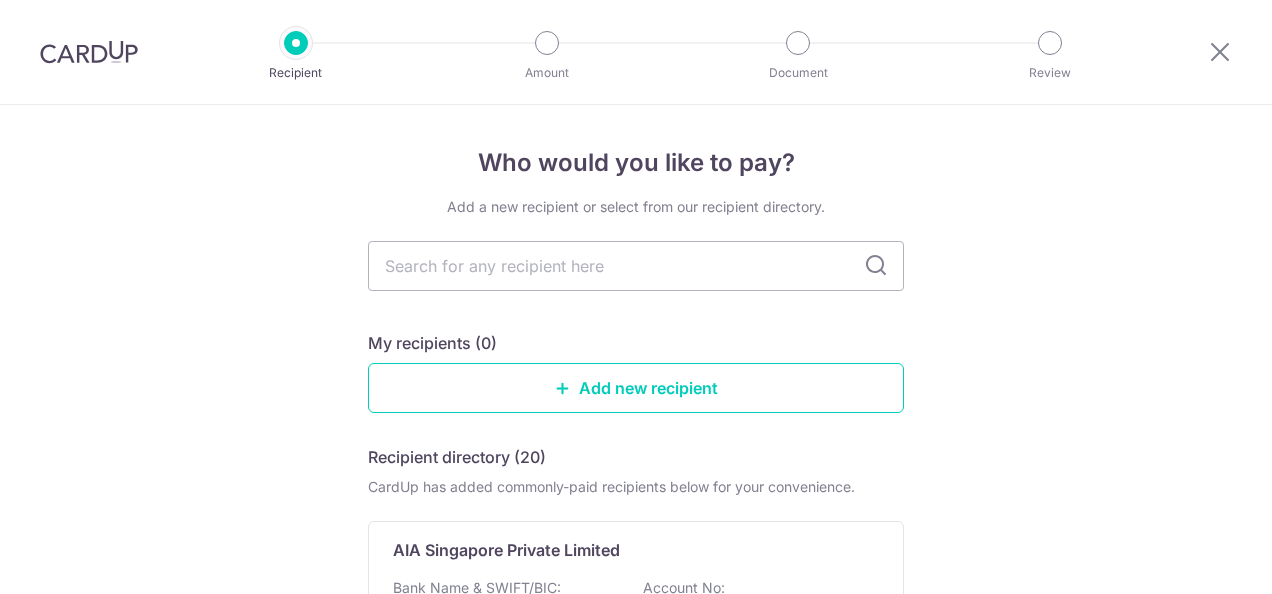 scroll, scrollTop: 0, scrollLeft: 0, axis: both 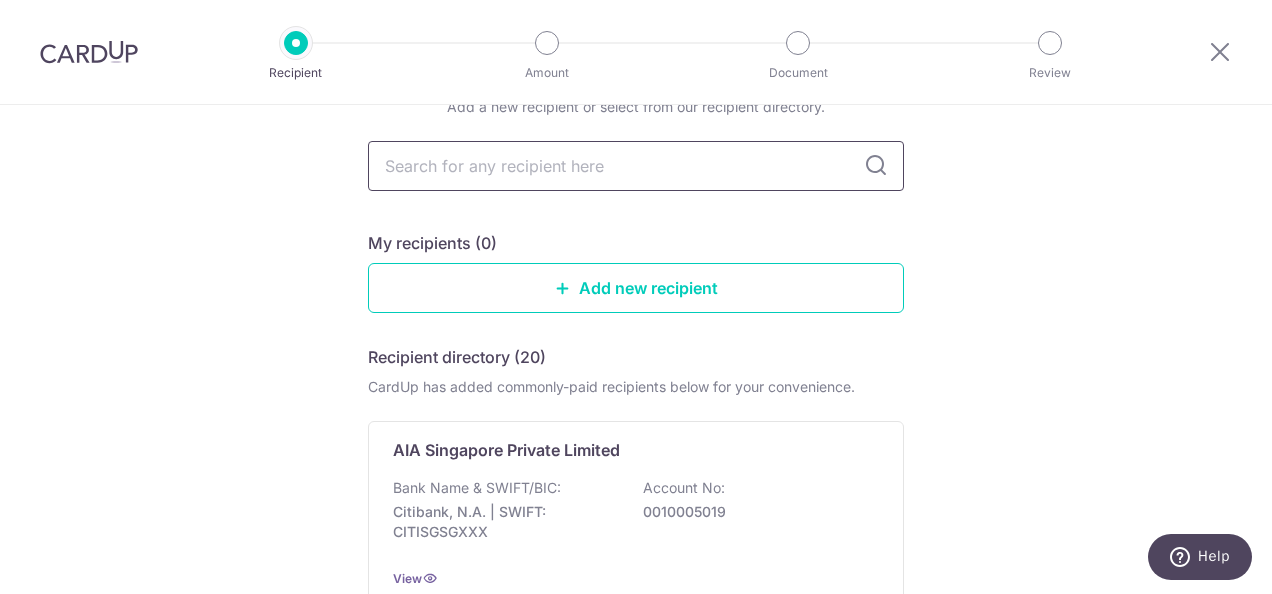 click at bounding box center [636, 166] 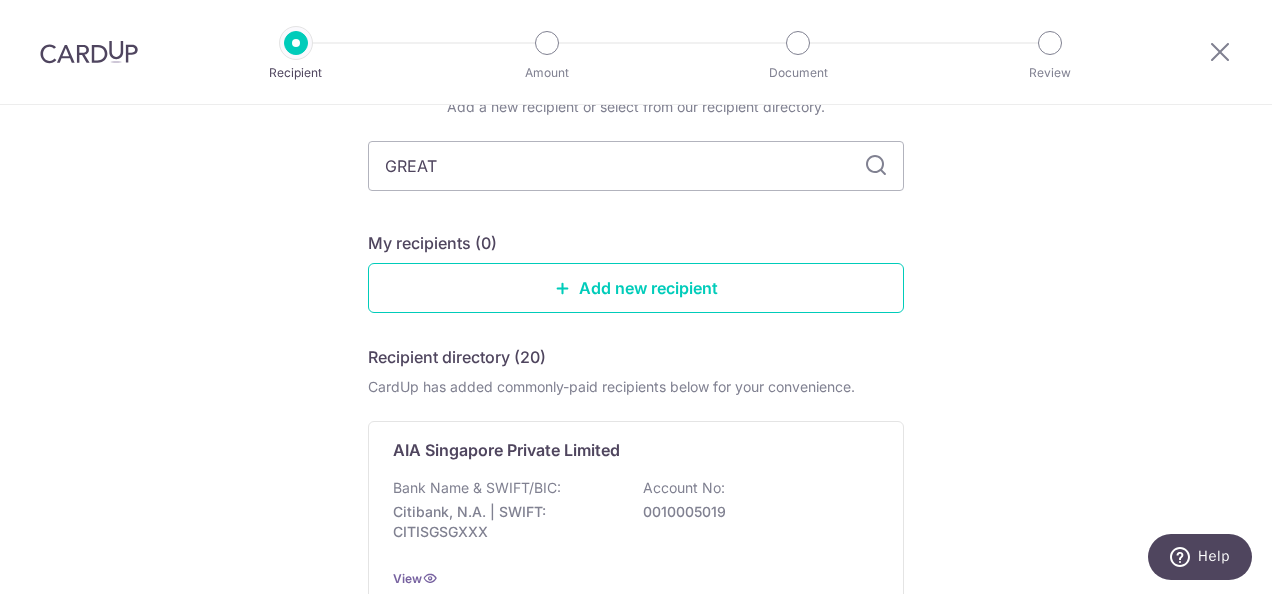type on "GREAT" 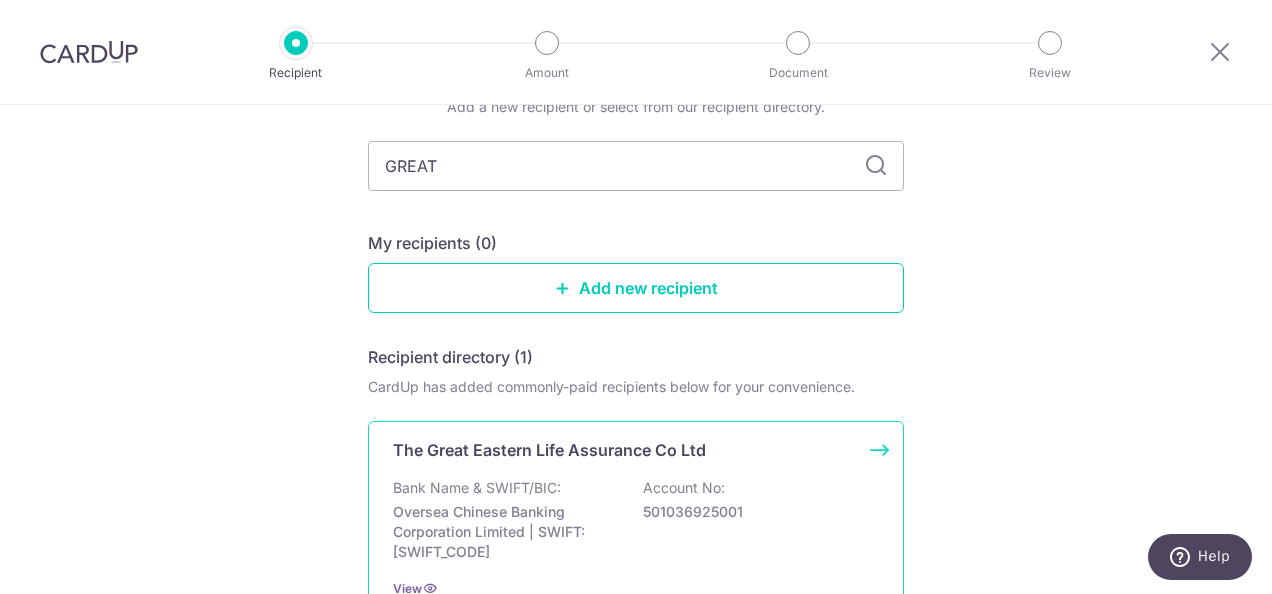 click on "The Great Eastern Life Assurance Co Ltd
Bank Name & SWIFT/BIC:
Oversea Chinese Banking Corporation Limited | SWIFT: [SWIFT_CODE]
Account No:
501036925001
View" at bounding box center [636, 518] 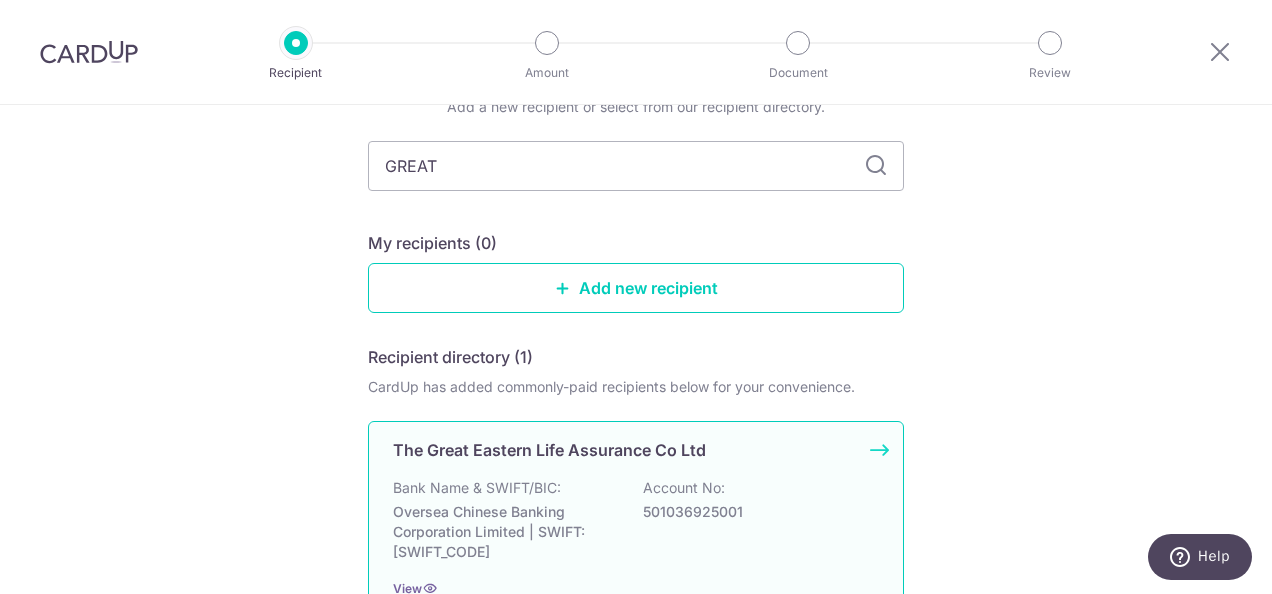click on "Bank Name & SWIFT/BIC:" at bounding box center (477, 488) 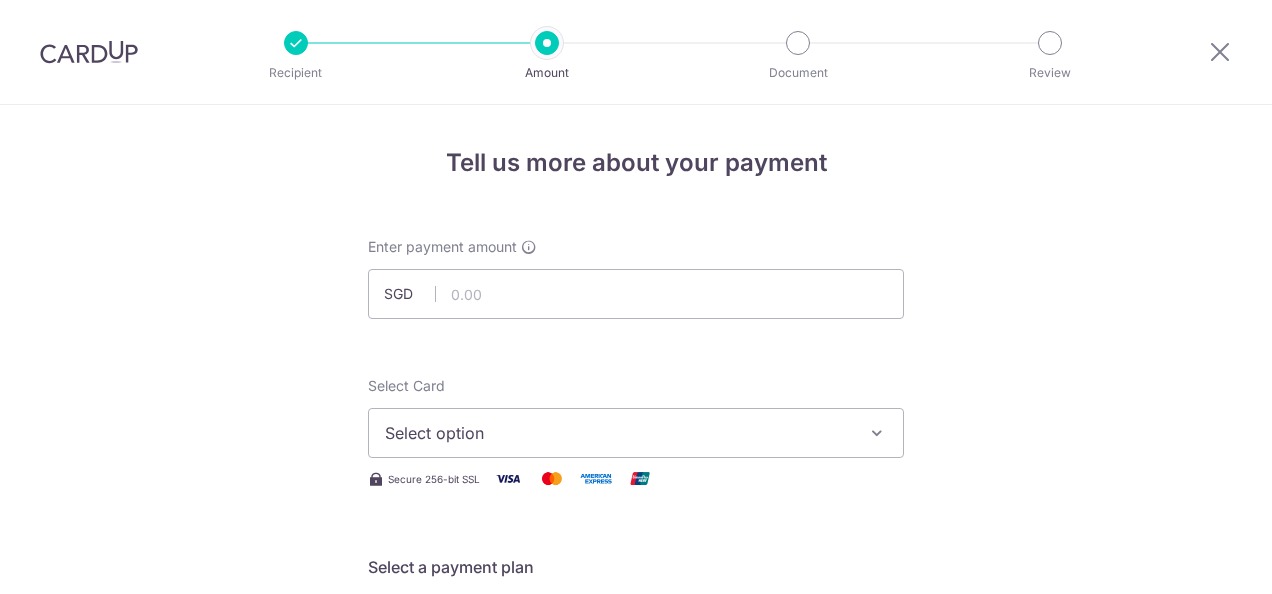 scroll, scrollTop: 0, scrollLeft: 0, axis: both 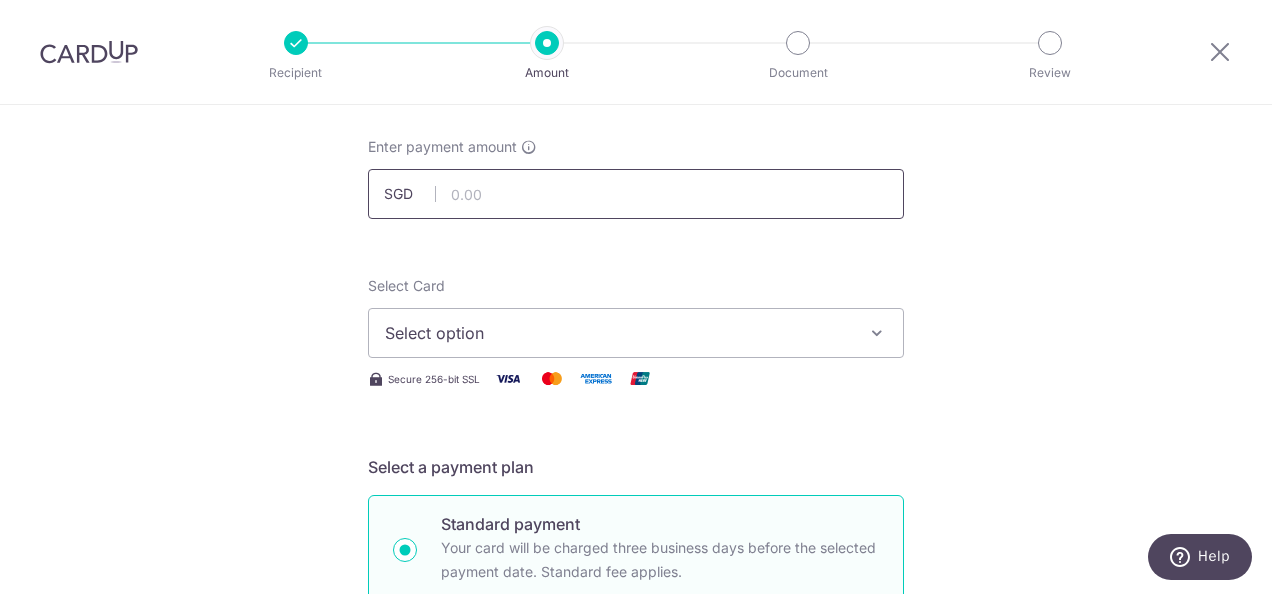 click at bounding box center [636, 194] 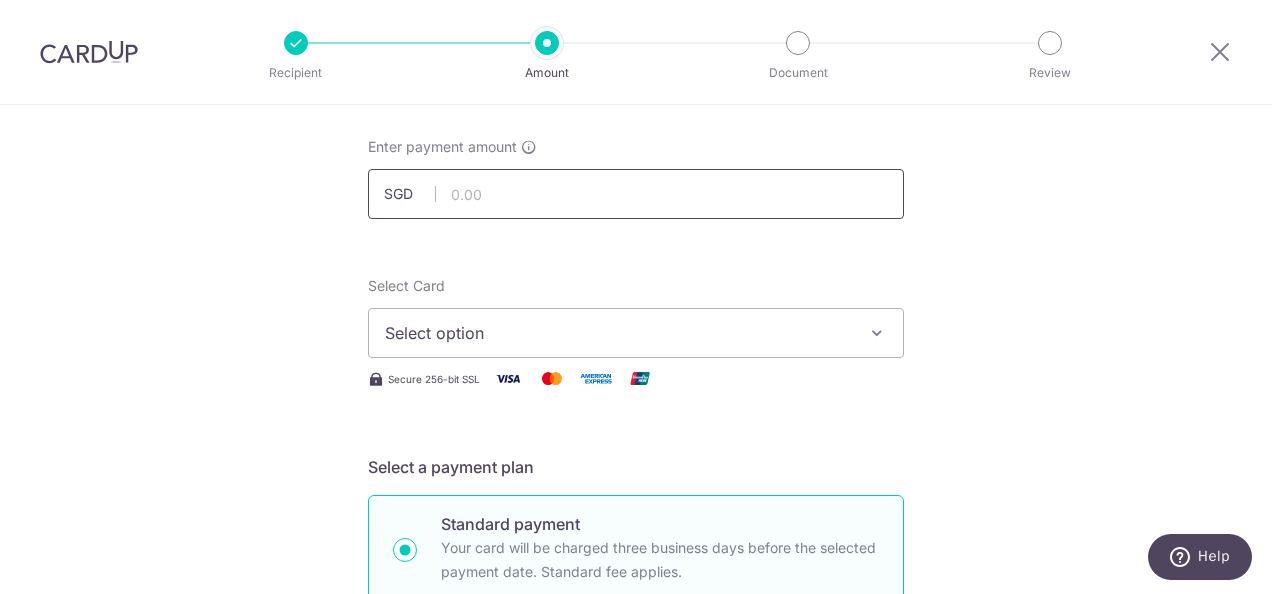 type on "2,084.85" 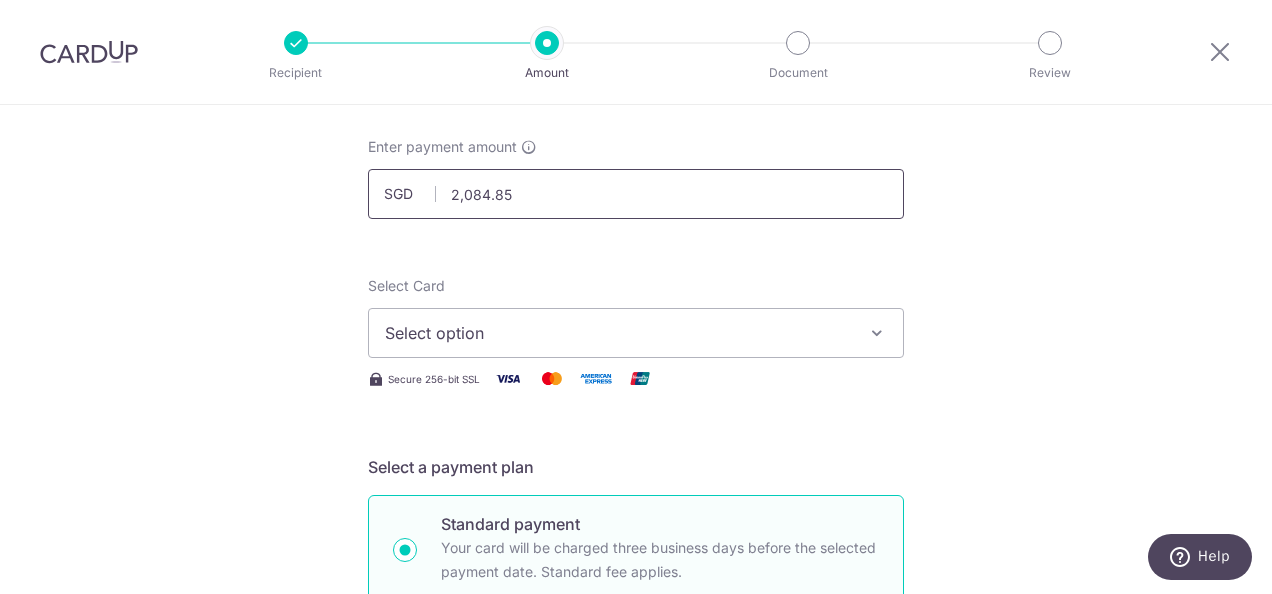 type on "[DATE]" 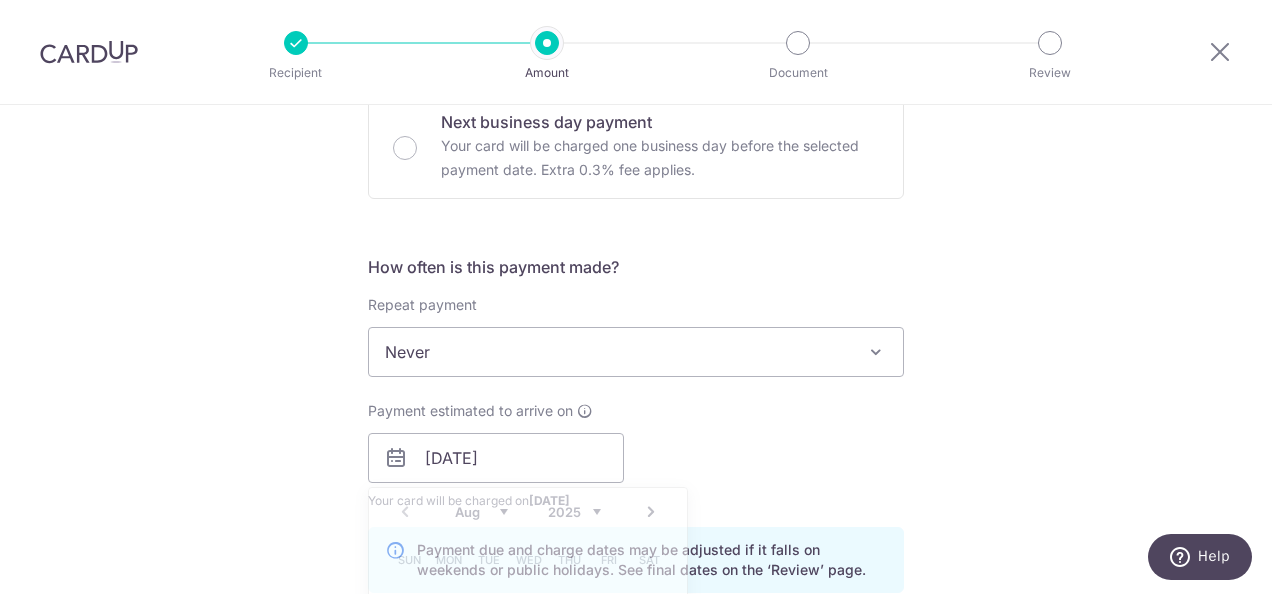 type on "2,084.85" 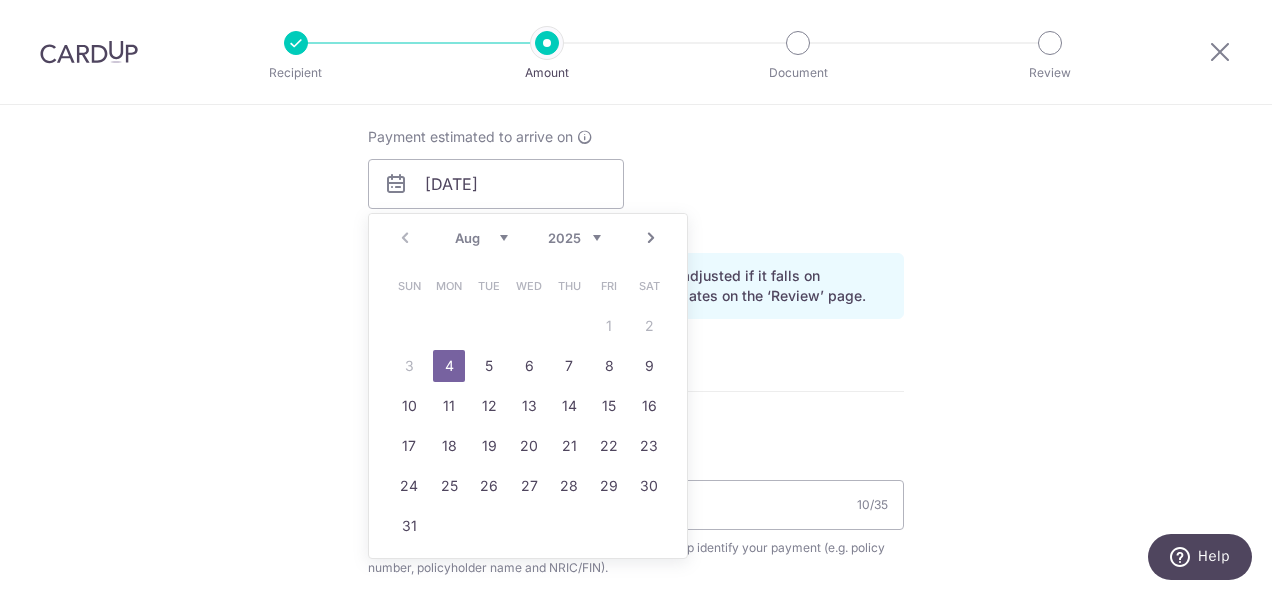 scroll, scrollTop: 1024, scrollLeft: 0, axis: vertical 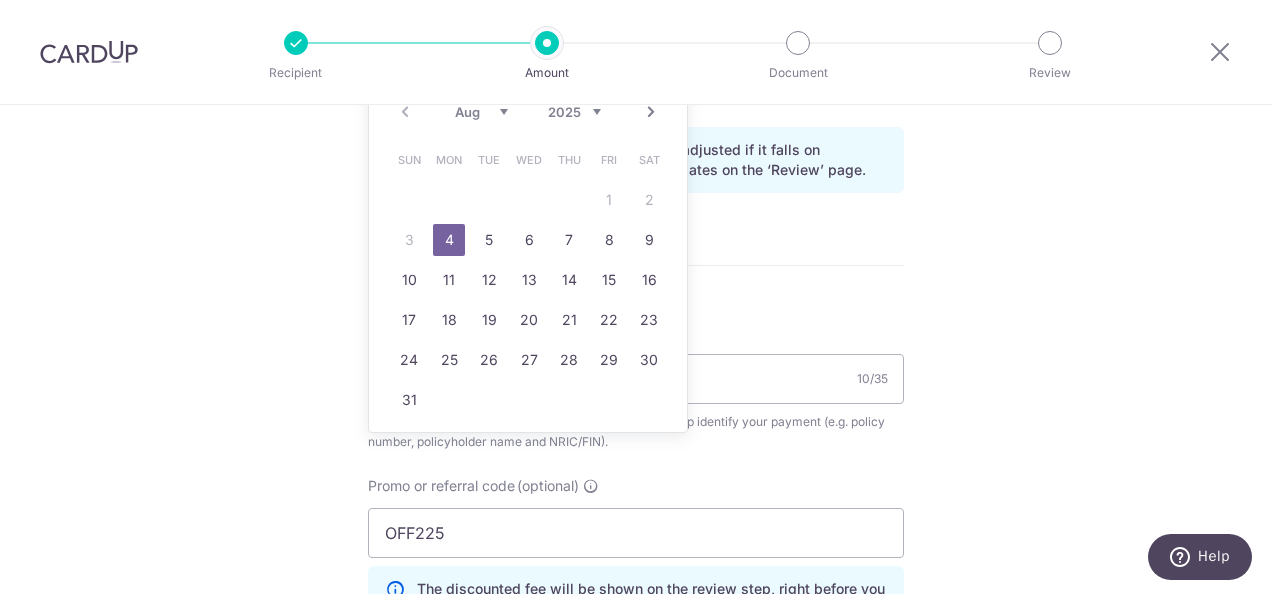 click on "4" at bounding box center (449, 240) 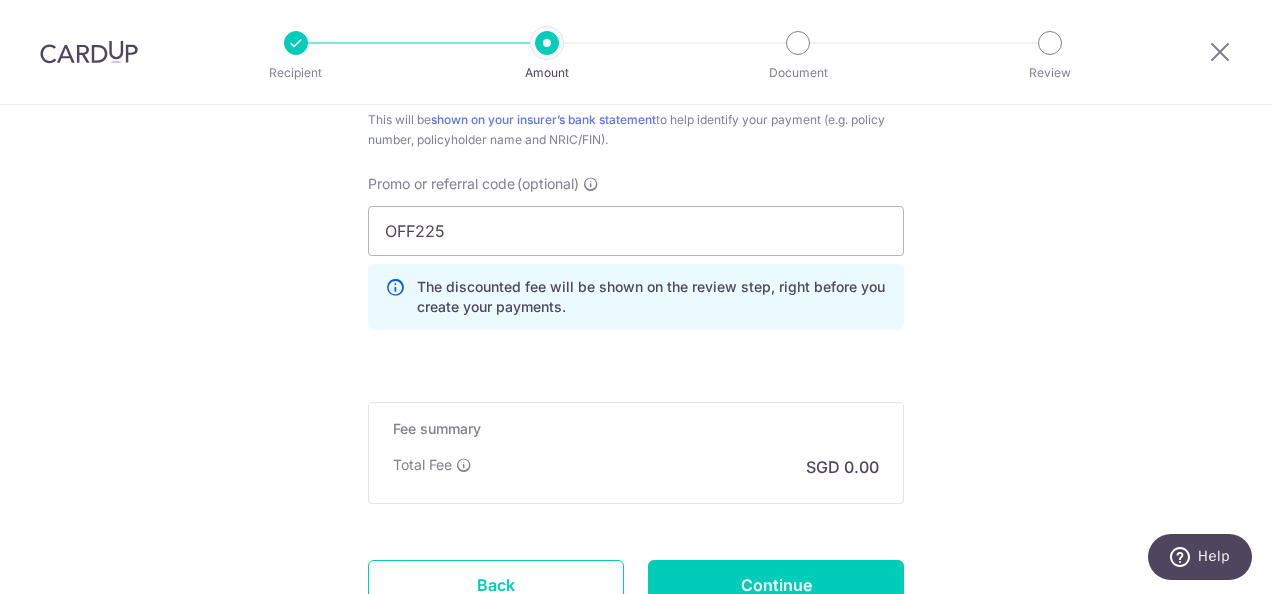 scroll, scrollTop: 1424, scrollLeft: 0, axis: vertical 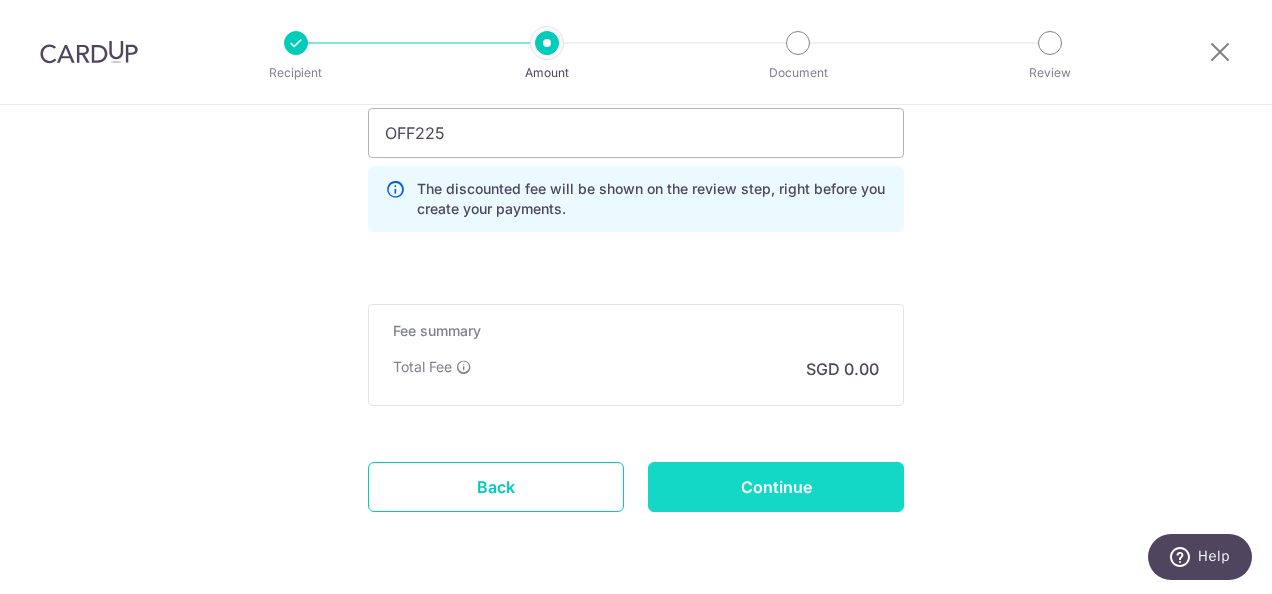 click on "Continue" at bounding box center [776, 487] 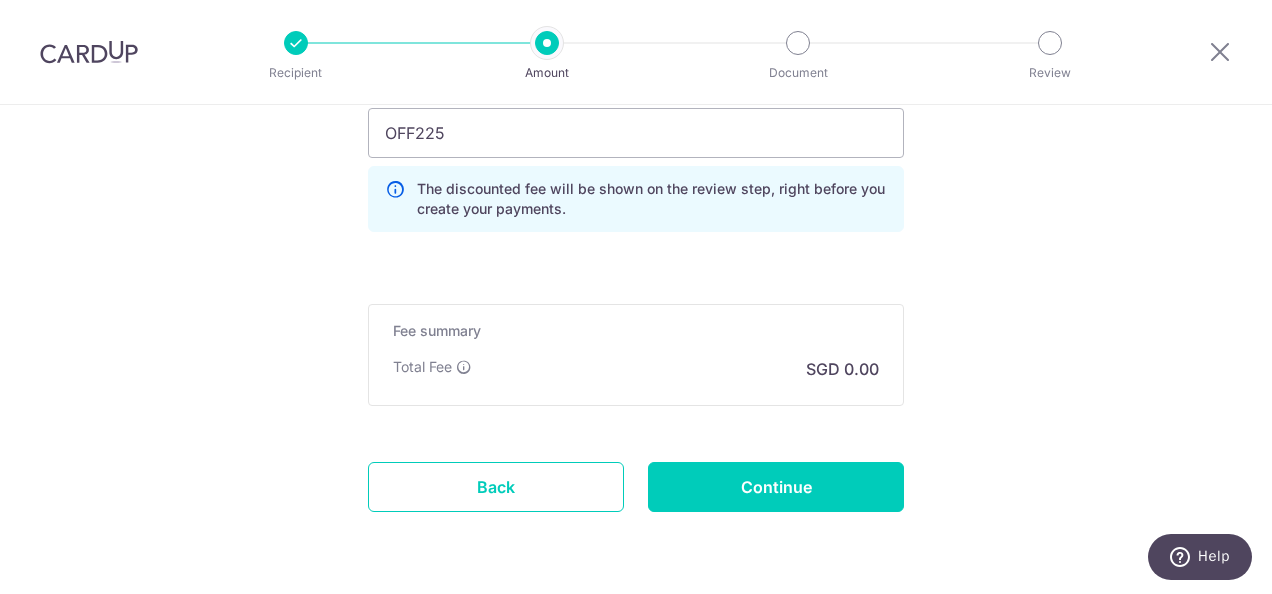 type on "Create Schedule" 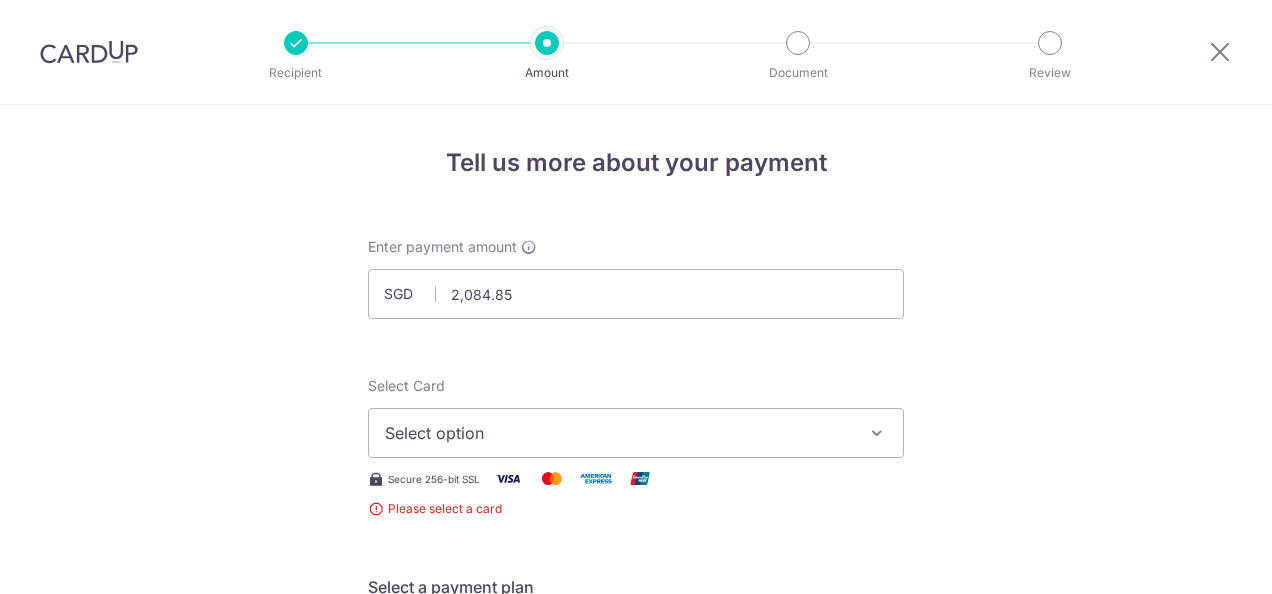 scroll, scrollTop: 0, scrollLeft: 0, axis: both 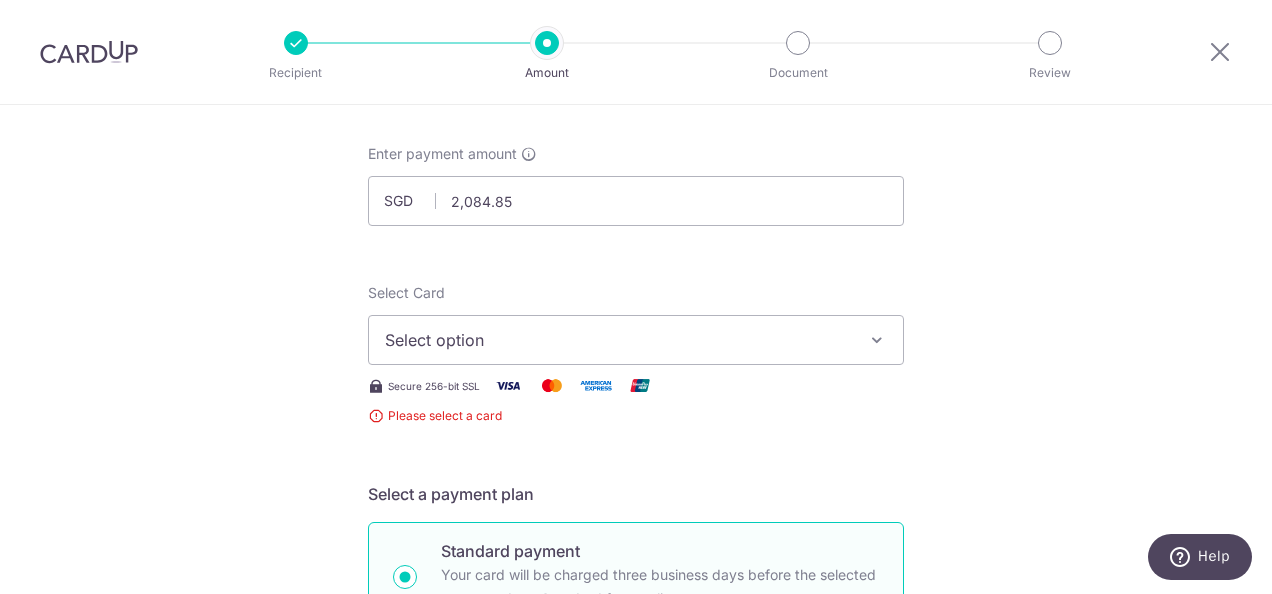click on "Select option" at bounding box center [618, 340] 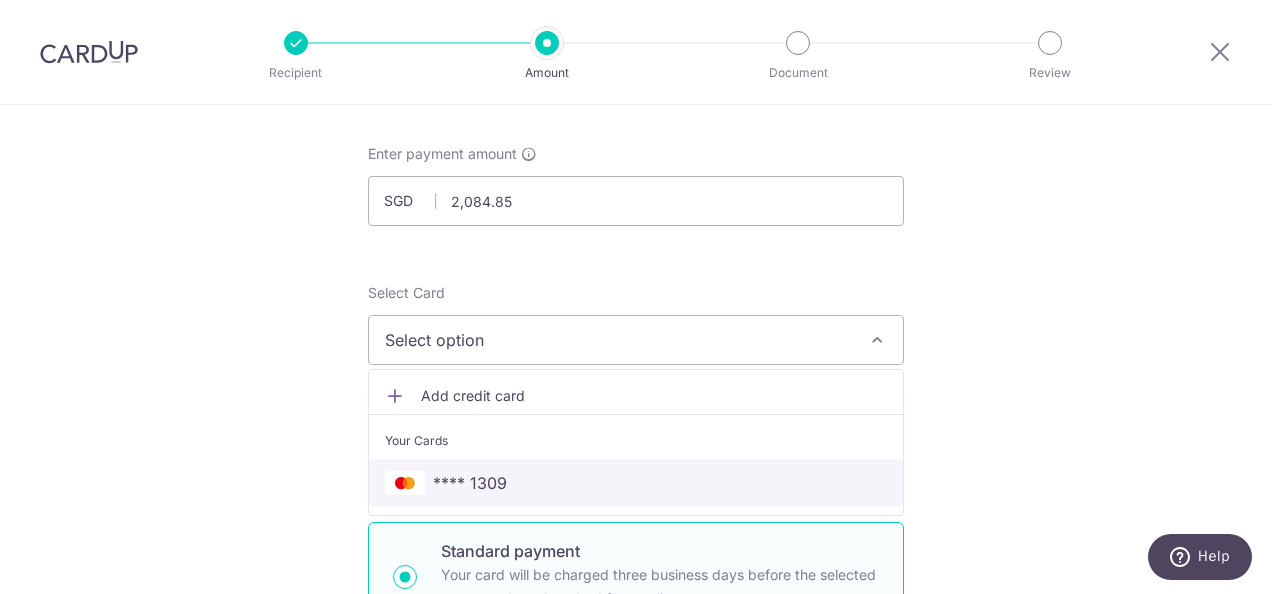 click on "**** 1309" at bounding box center [636, 483] 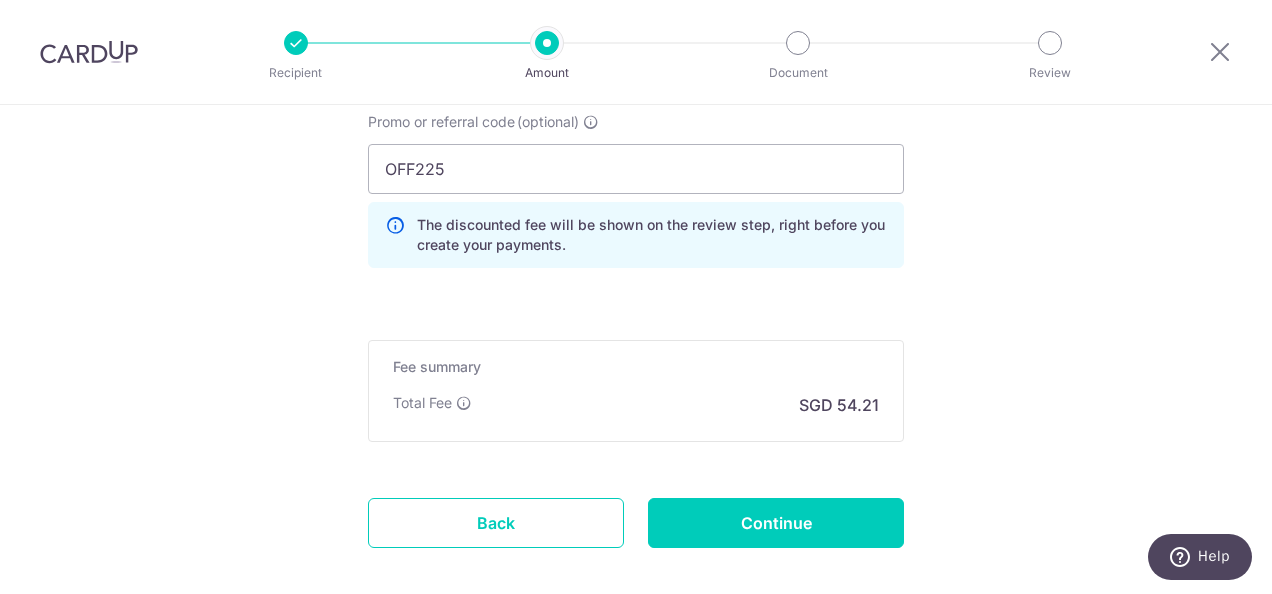 scroll, scrollTop: 1486, scrollLeft: 0, axis: vertical 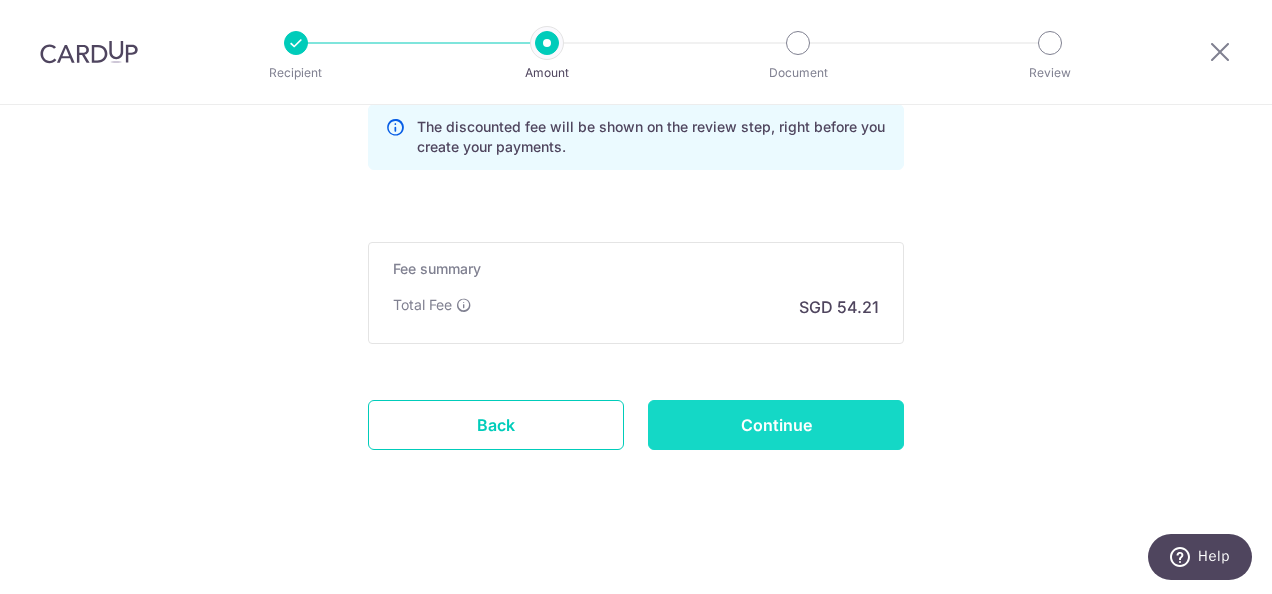 click on "Continue" at bounding box center (776, 425) 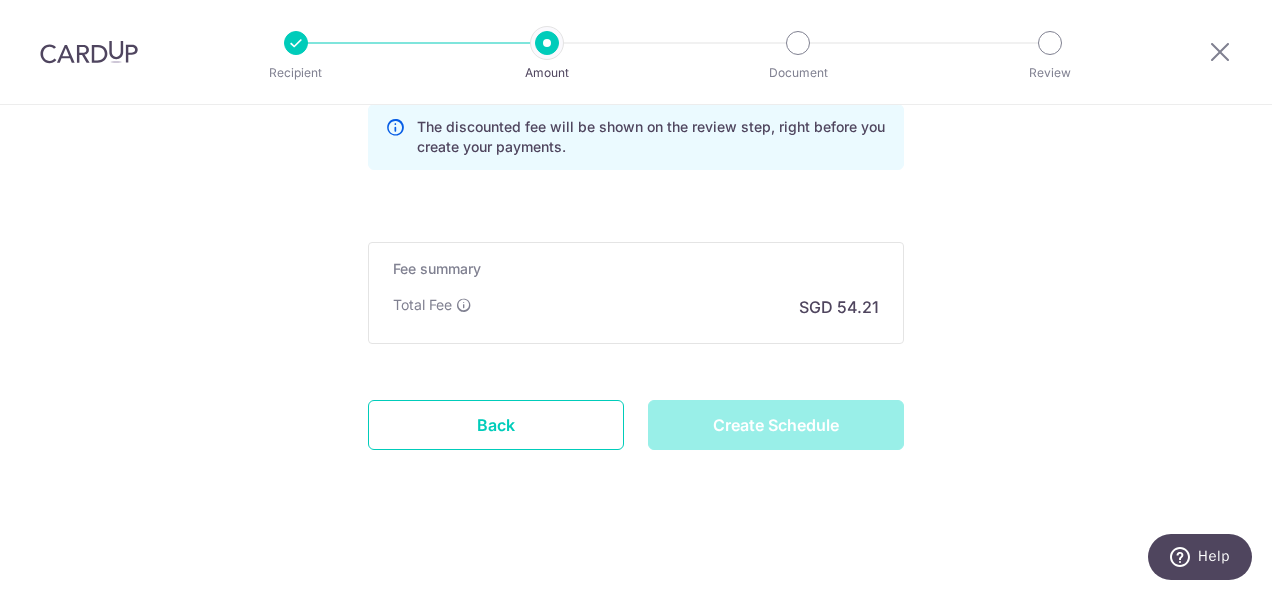 type on "Create Schedule" 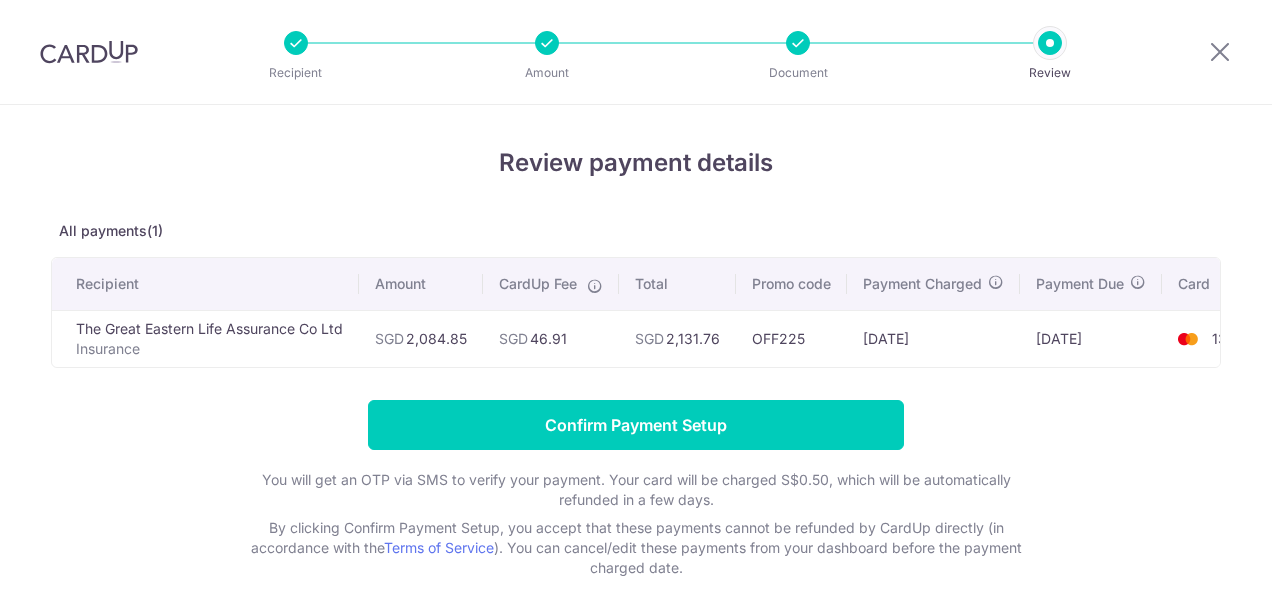 scroll, scrollTop: 0, scrollLeft: 0, axis: both 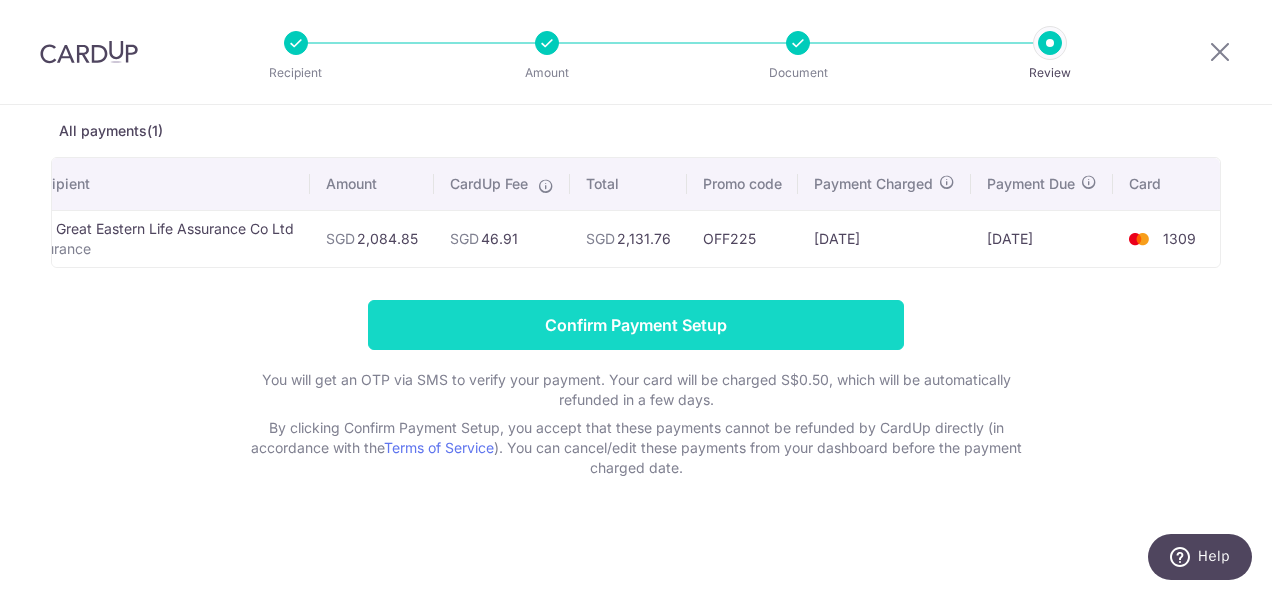 click on "Confirm Payment Setup" at bounding box center [636, 325] 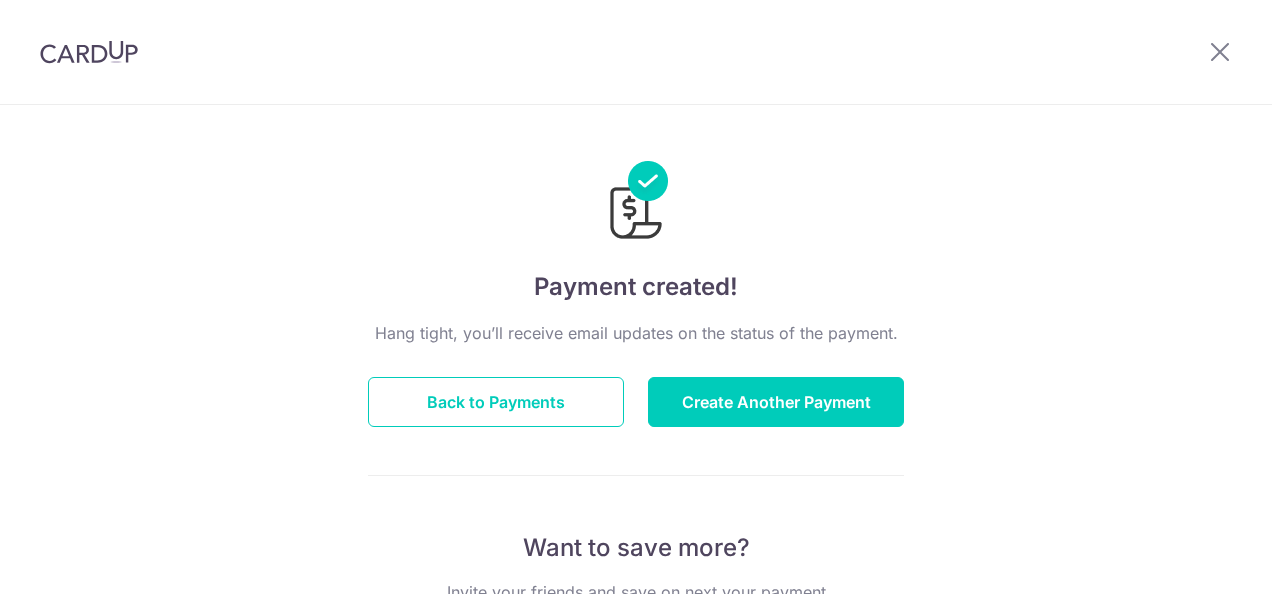 scroll, scrollTop: 0, scrollLeft: 0, axis: both 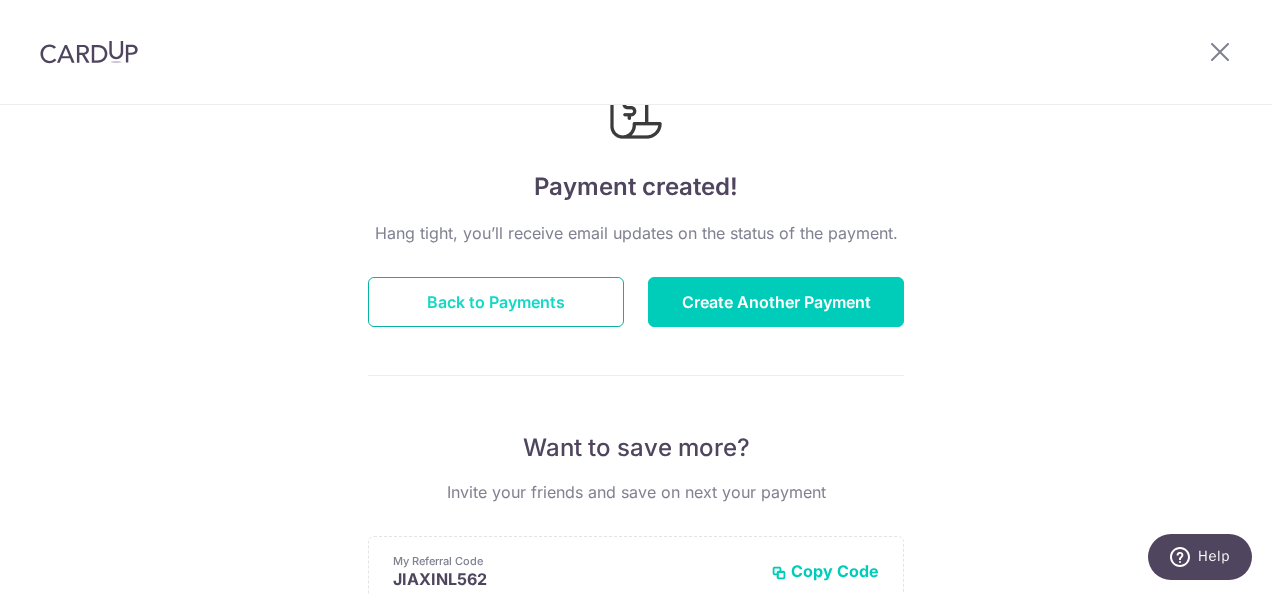 click on "Back to Payments" at bounding box center (496, 302) 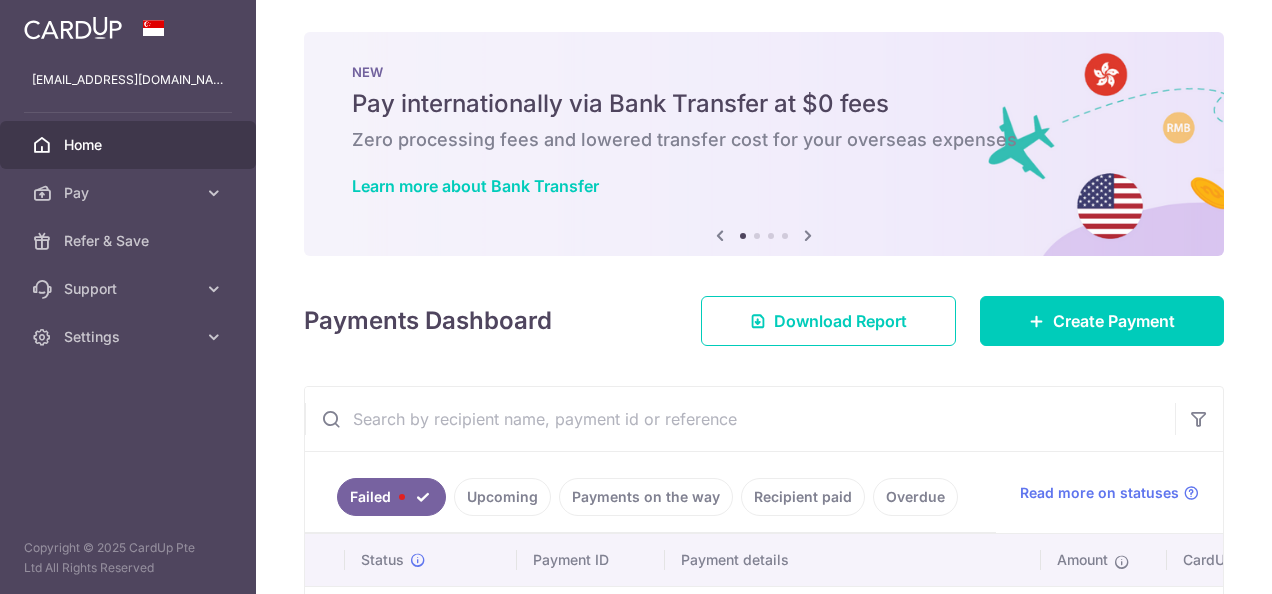 scroll, scrollTop: 0, scrollLeft: 0, axis: both 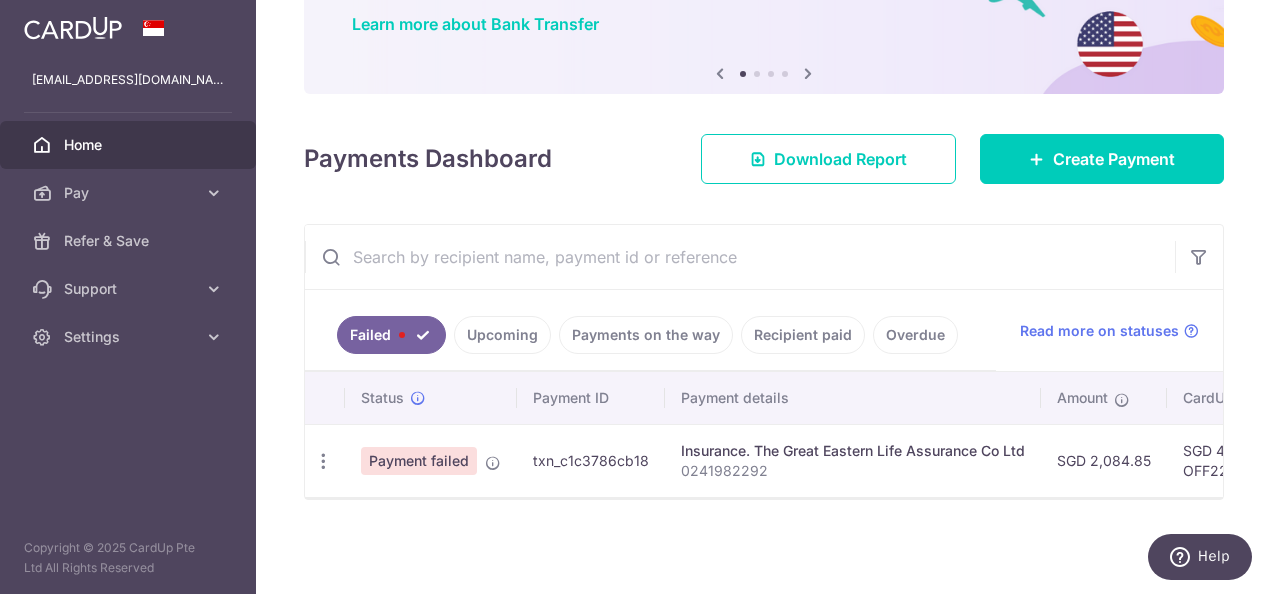 click on "Upcoming" at bounding box center (502, 335) 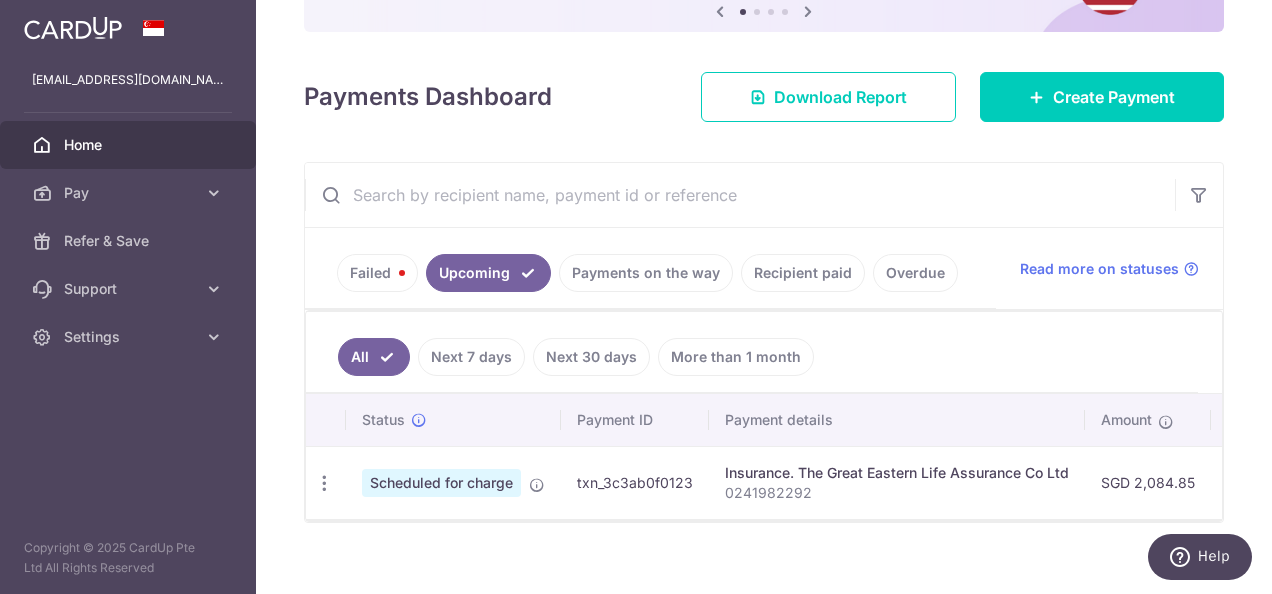 scroll, scrollTop: 250, scrollLeft: 0, axis: vertical 